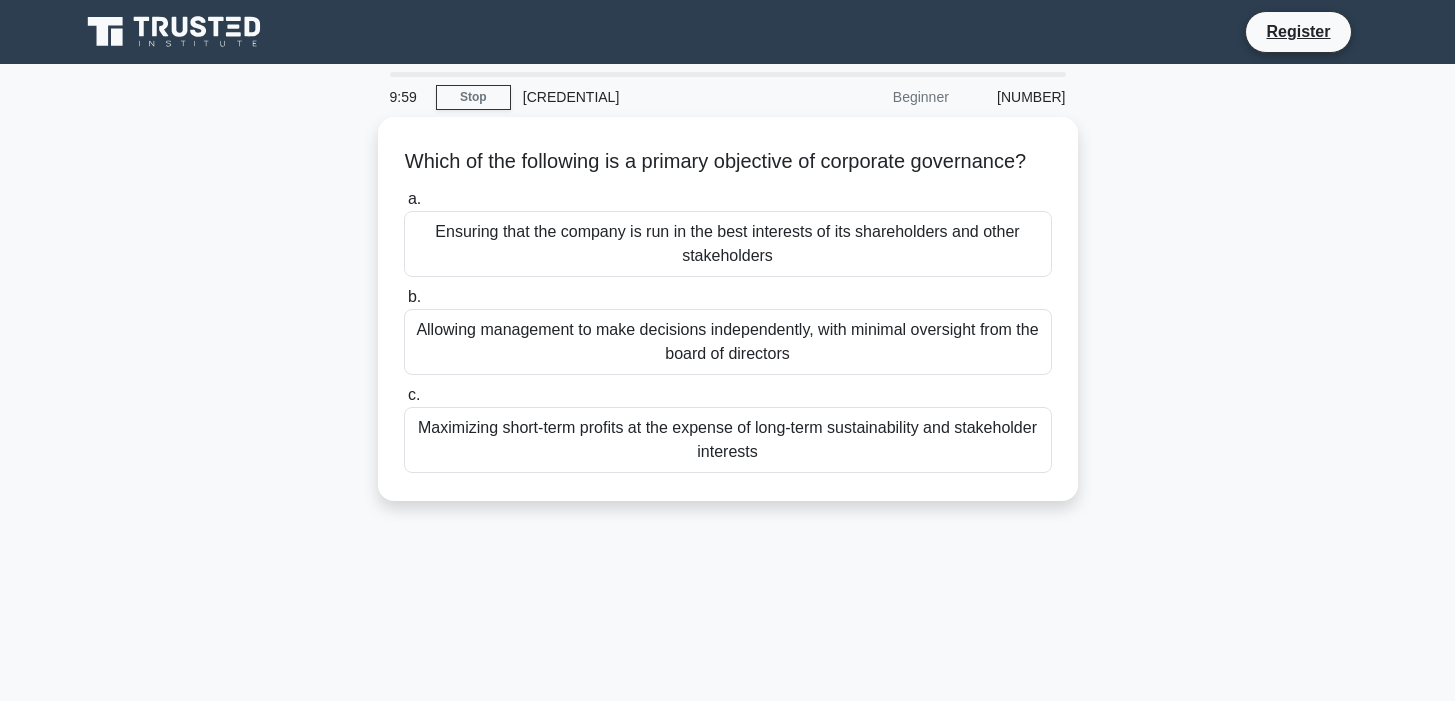scroll, scrollTop: 0, scrollLeft: 0, axis: both 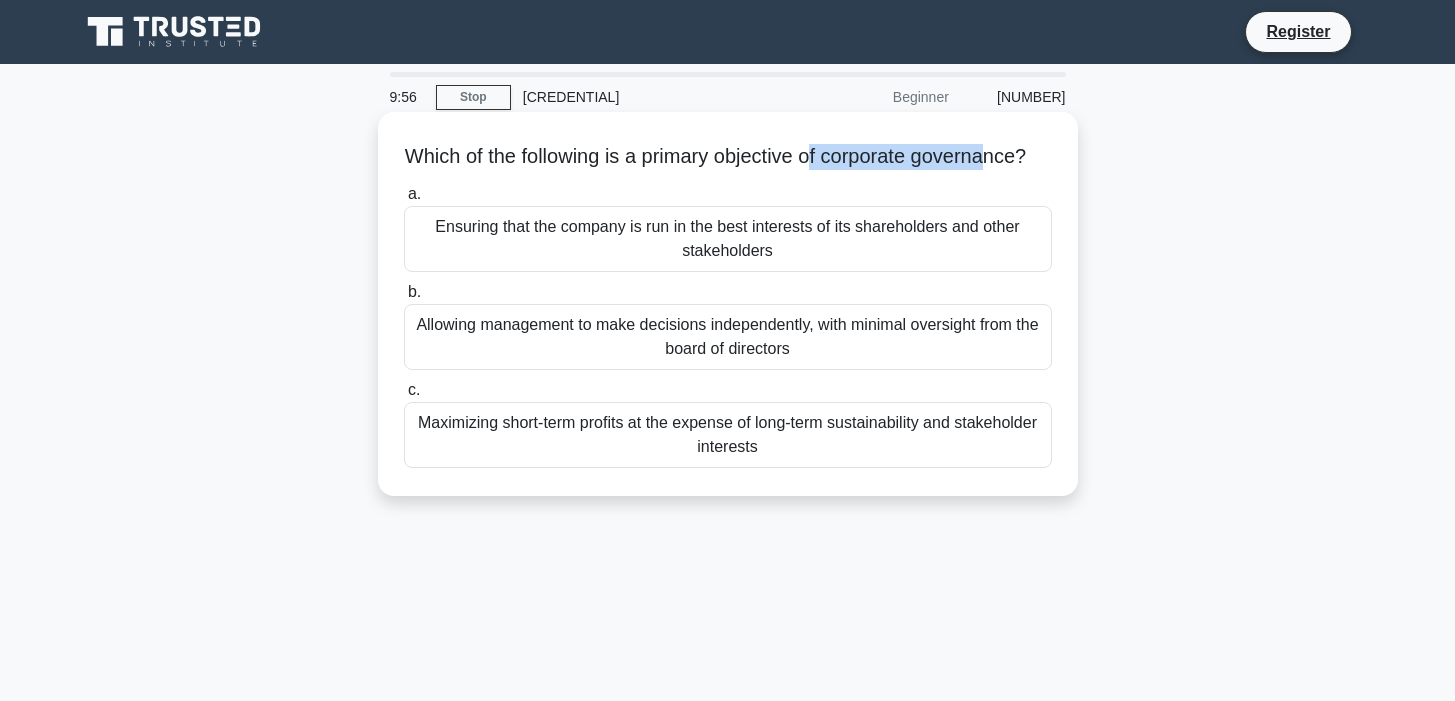 drag, startPoint x: 827, startPoint y: 147, endPoint x: 1028, endPoint y: 155, distance: 201.15913 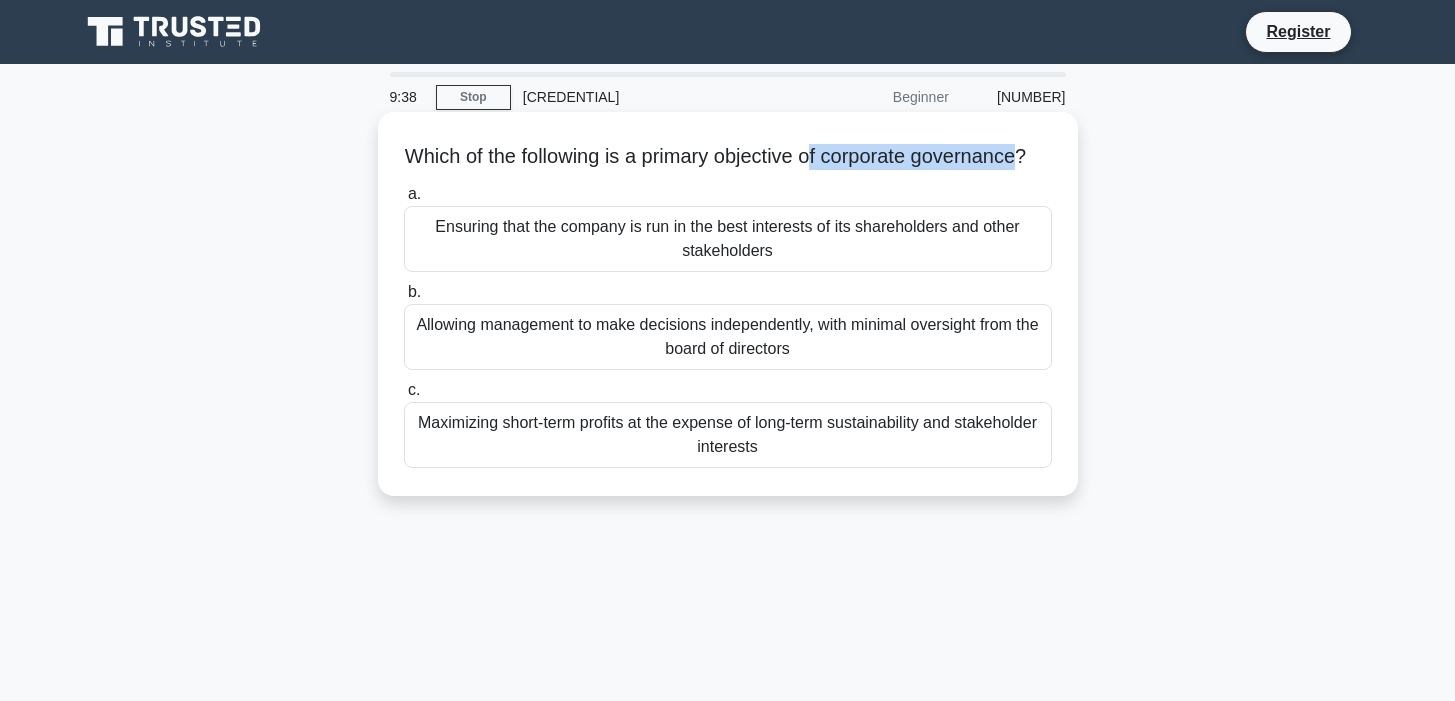 click on "Maximizing short-term profits at the expense of long-term sustainability and stakeholder interests" at bounding box center [728, 435] 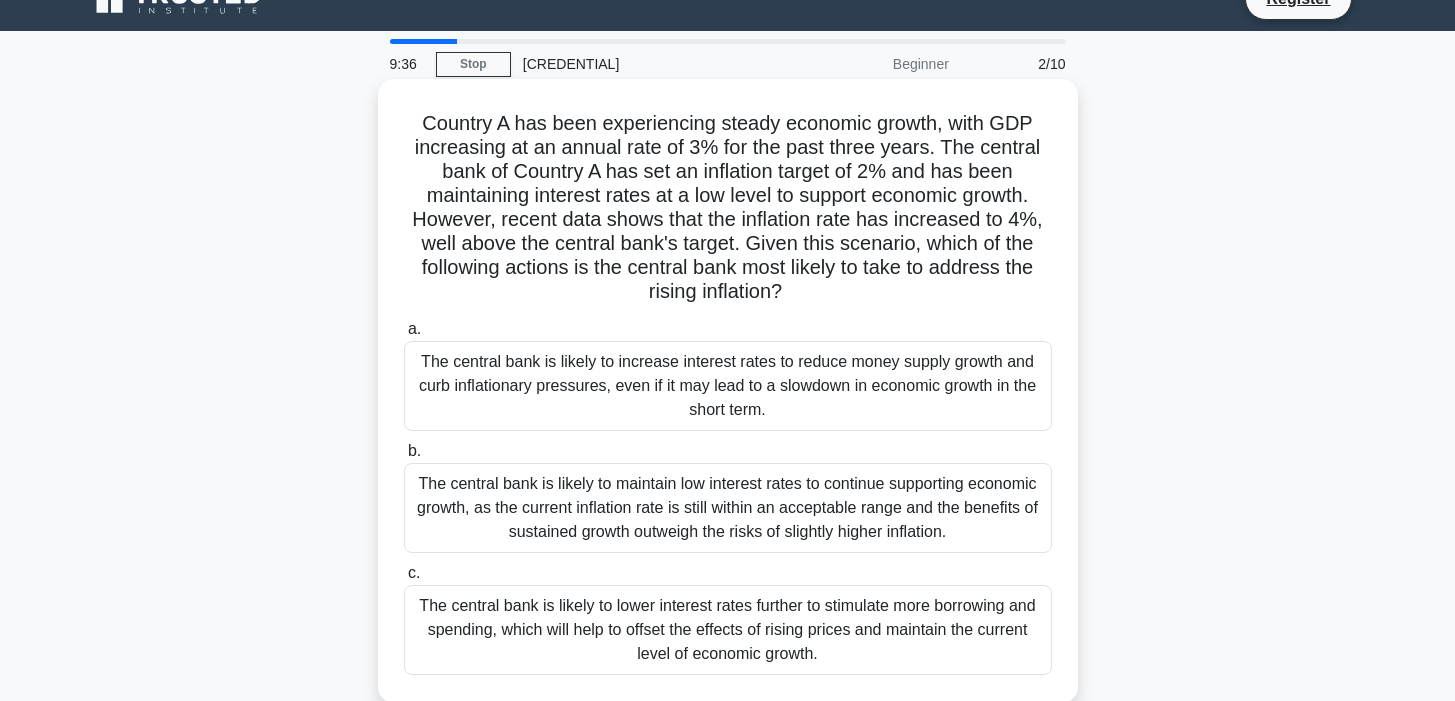 scroll, scrollTop: 42, scrollLeft: 0, axis: vertical 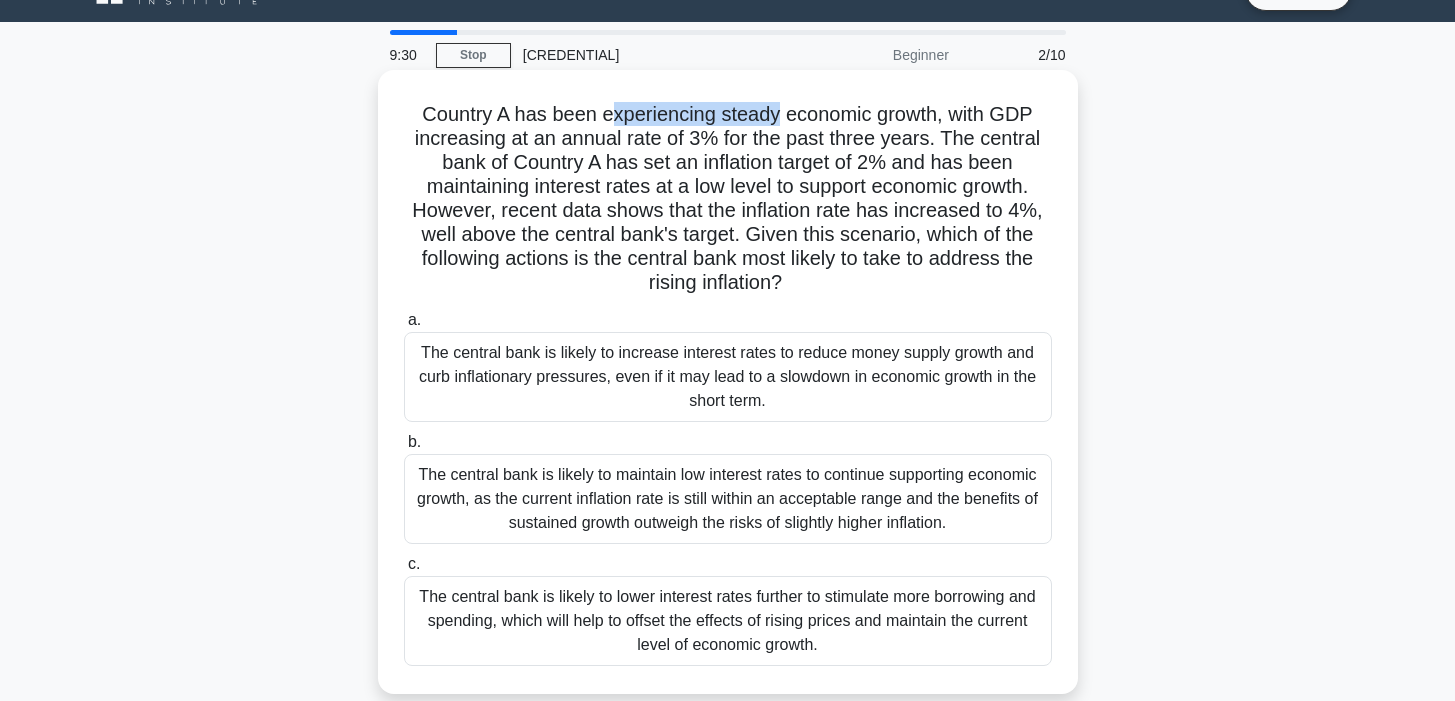 drag, startPoint x: 615, startPoint y: 118, endPoint x: 782, endPoint y: 112, distance: 167.10774 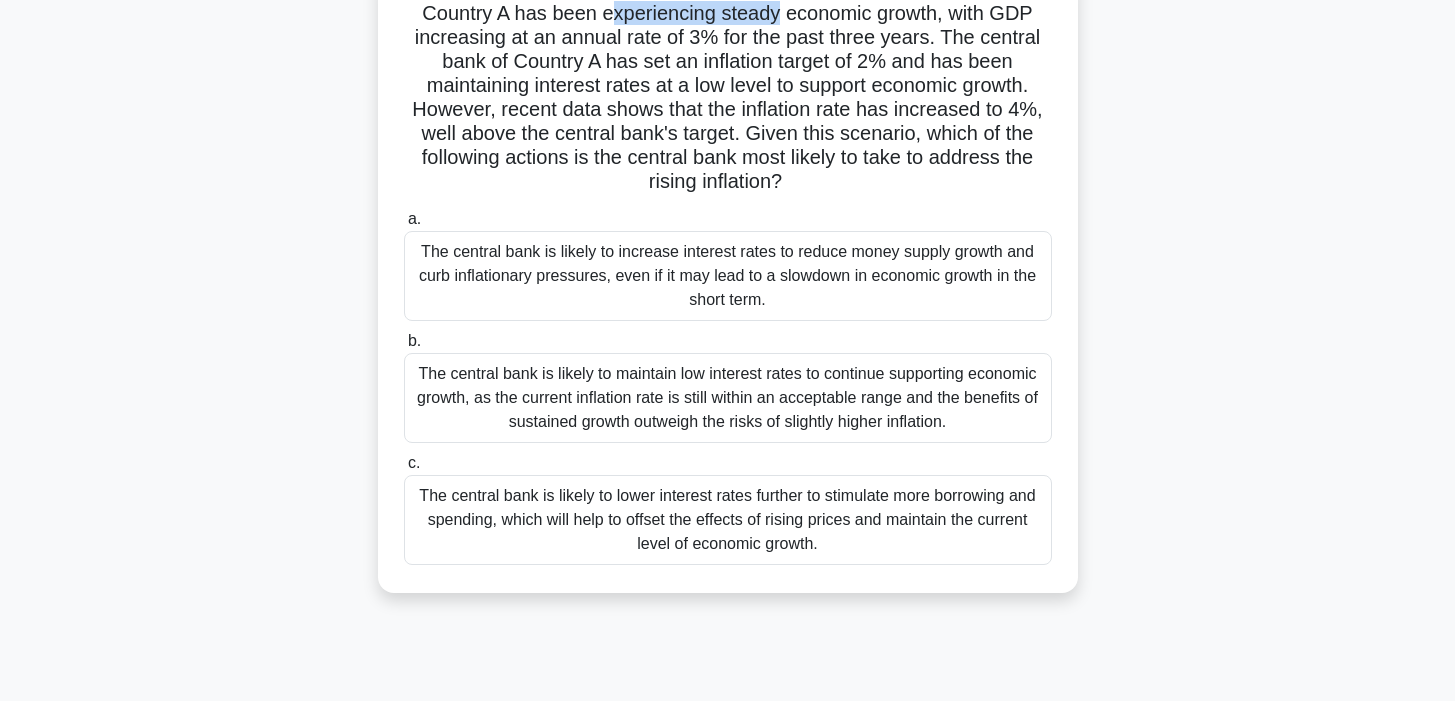 scroll, scrollTop: 144, scrollLeft: 0, axis: vertical 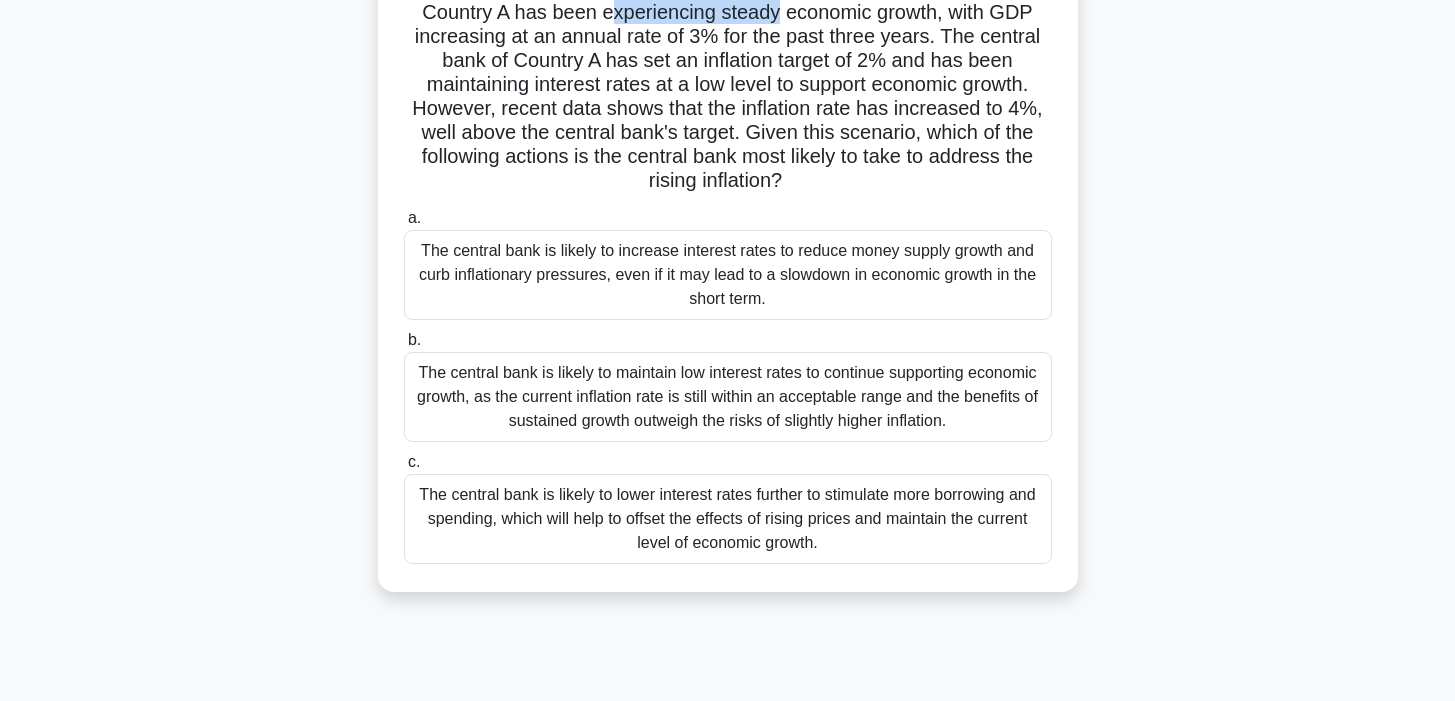 click on "The central bank is likely to lower interest rates further to stimulate more borrowing and spending, which will help to offset the effects of rising prices and maintain the current level of economic growth." at bounding box center (728, 519) 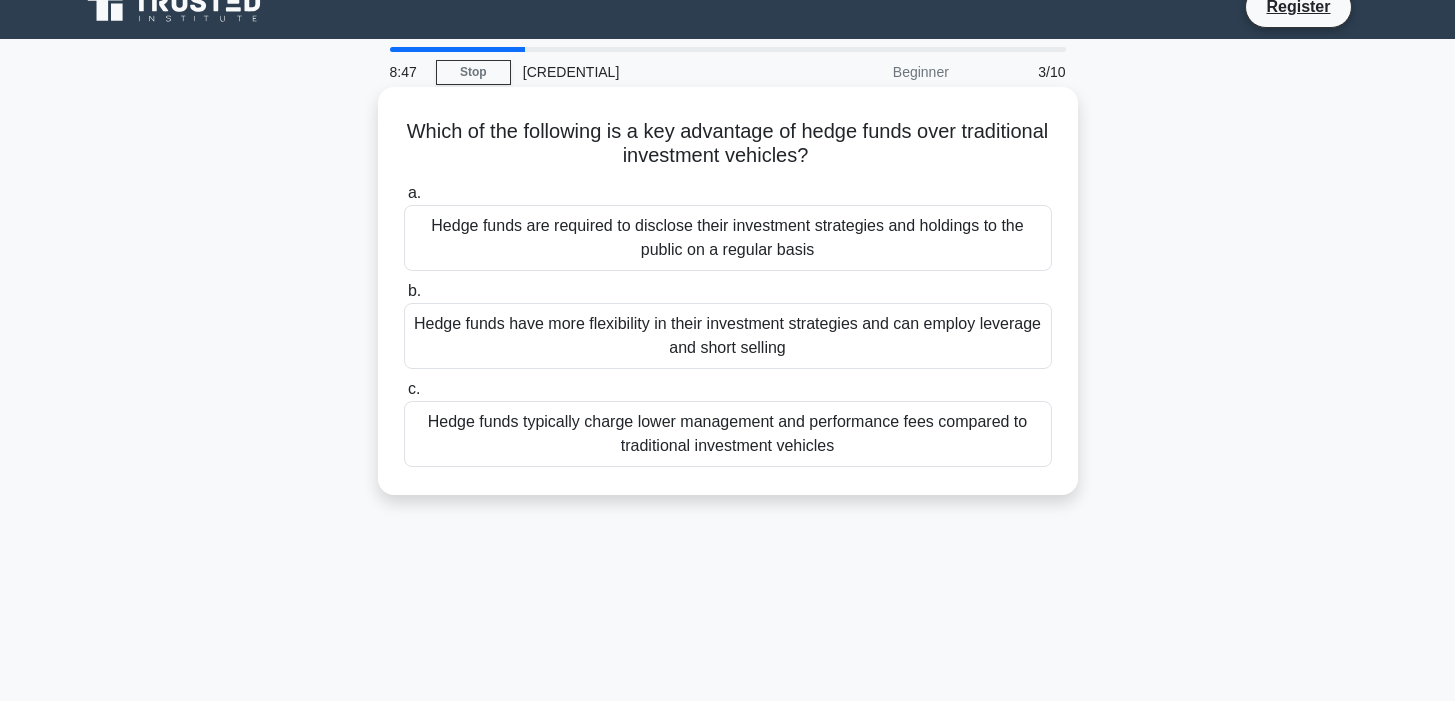 scroll, scrollTop: 0, scrollLeft: 0, axis: both 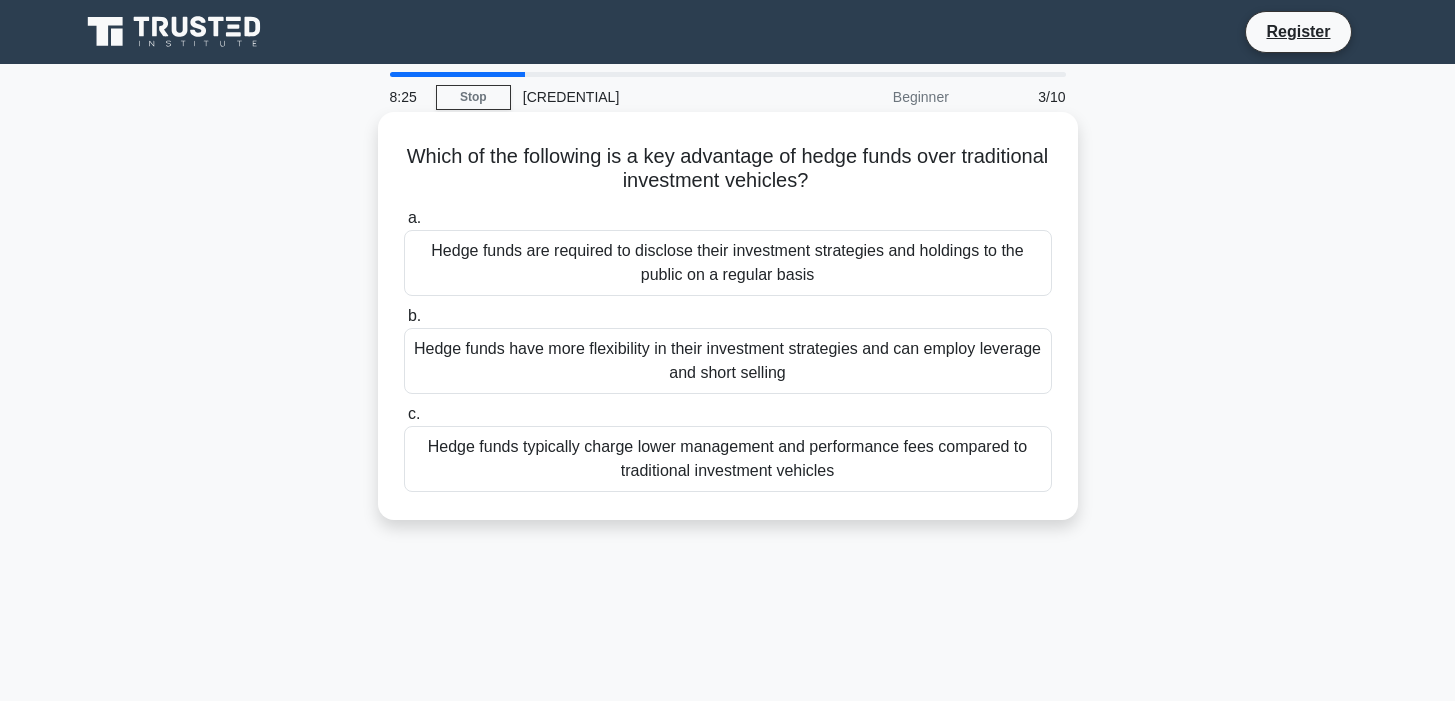 click on "Hedge funds have more flexibility in their investment strategies and can employ leverage and short selling" at bounding box center (728, 361) 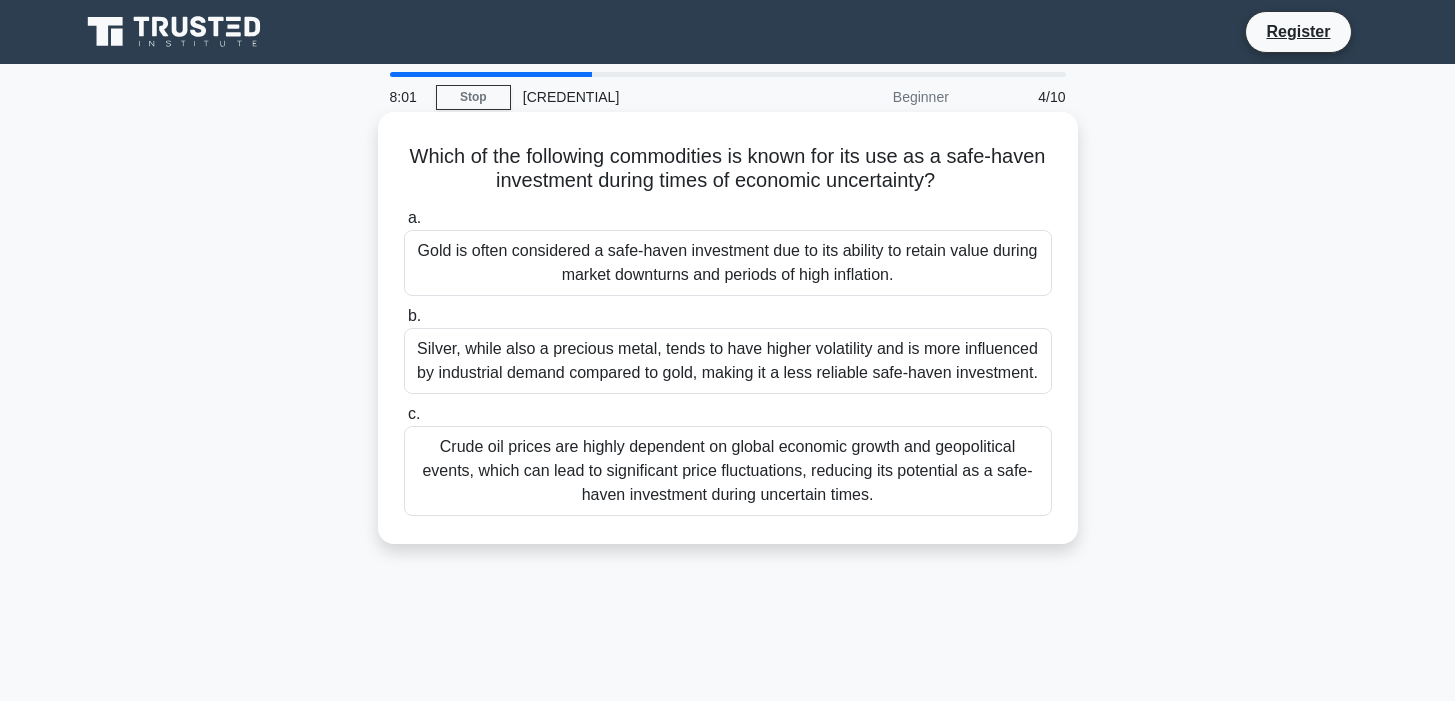 click on "Gold is often considered a safe-haven investment due to its ability to retain value during market downturns and periods of high inflation." at bounding box center [728, 263] 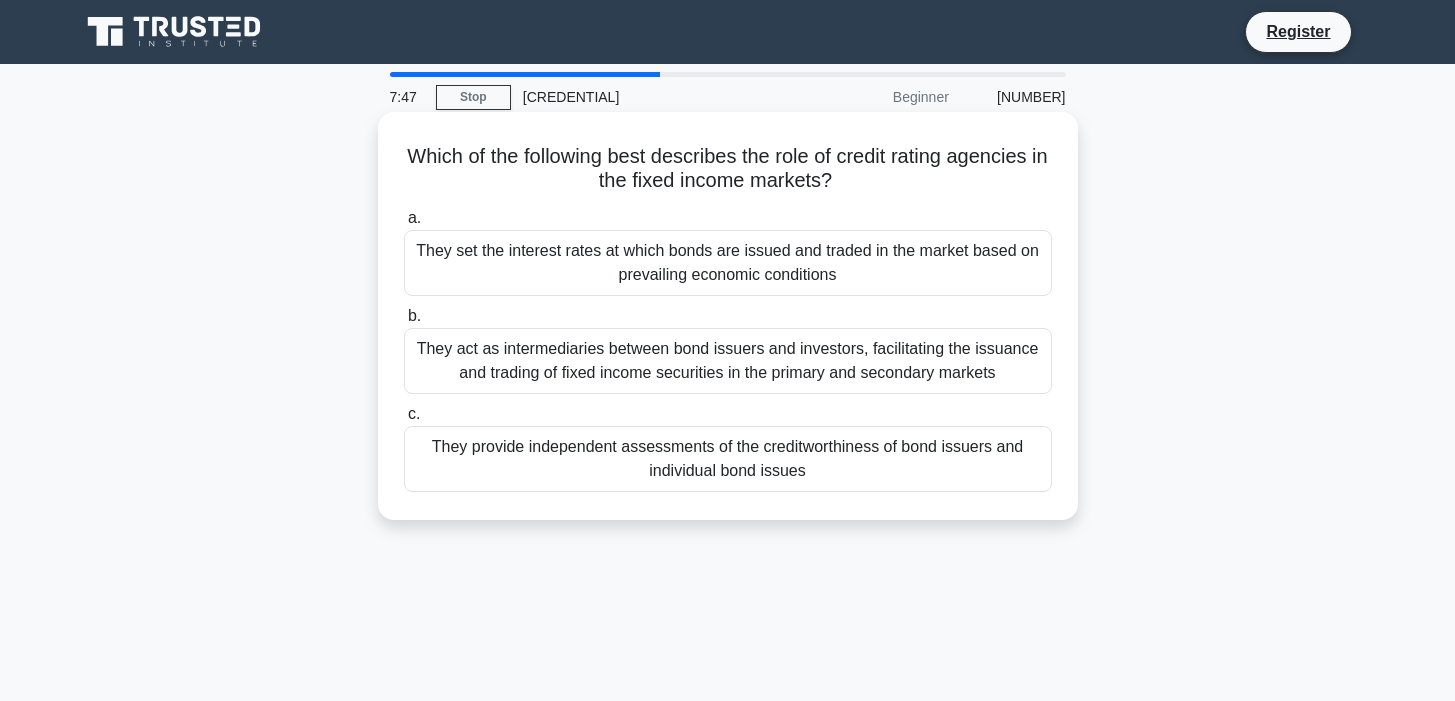 click on "They provide independent assessments of the creditworthiness of bond issuers and individual bond issues" at bounding box center [728, 459] 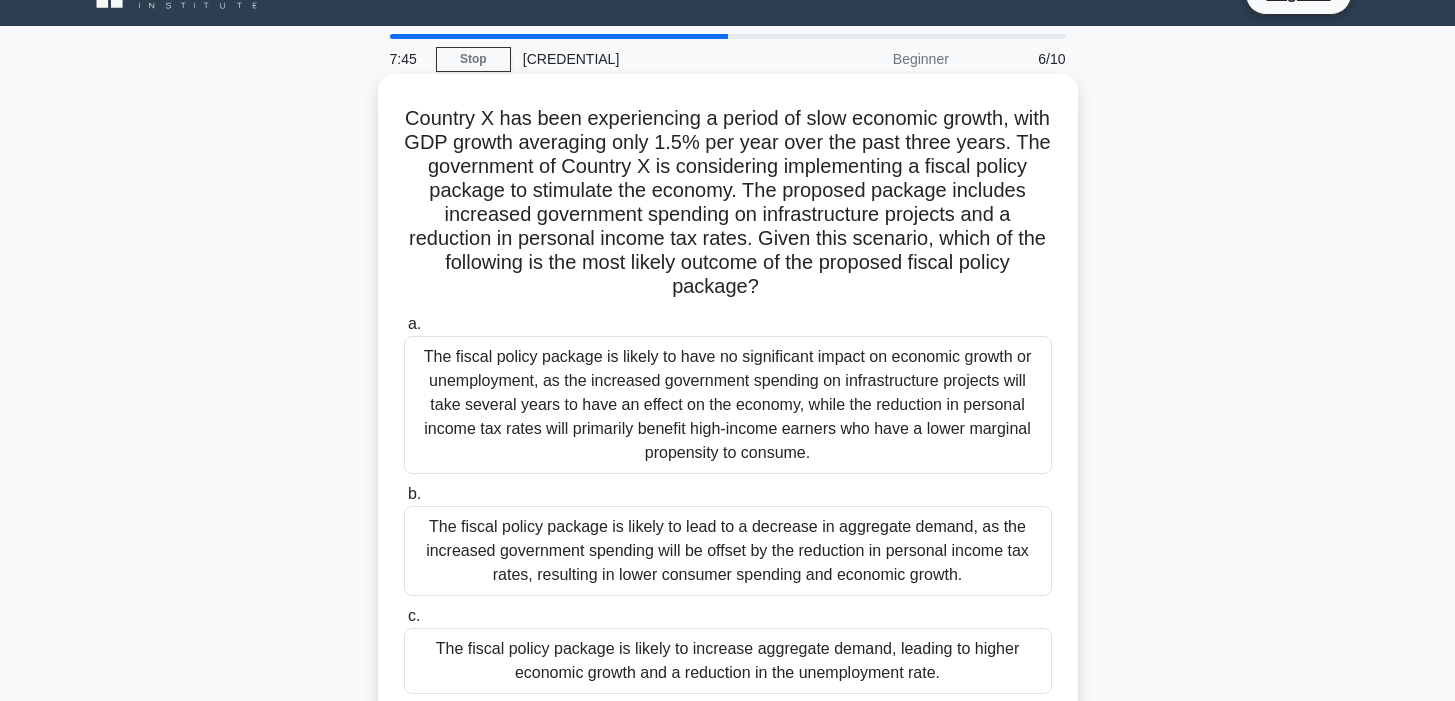 scroll, scrollTop: 40, scrollLeft: 0, axis: vertical 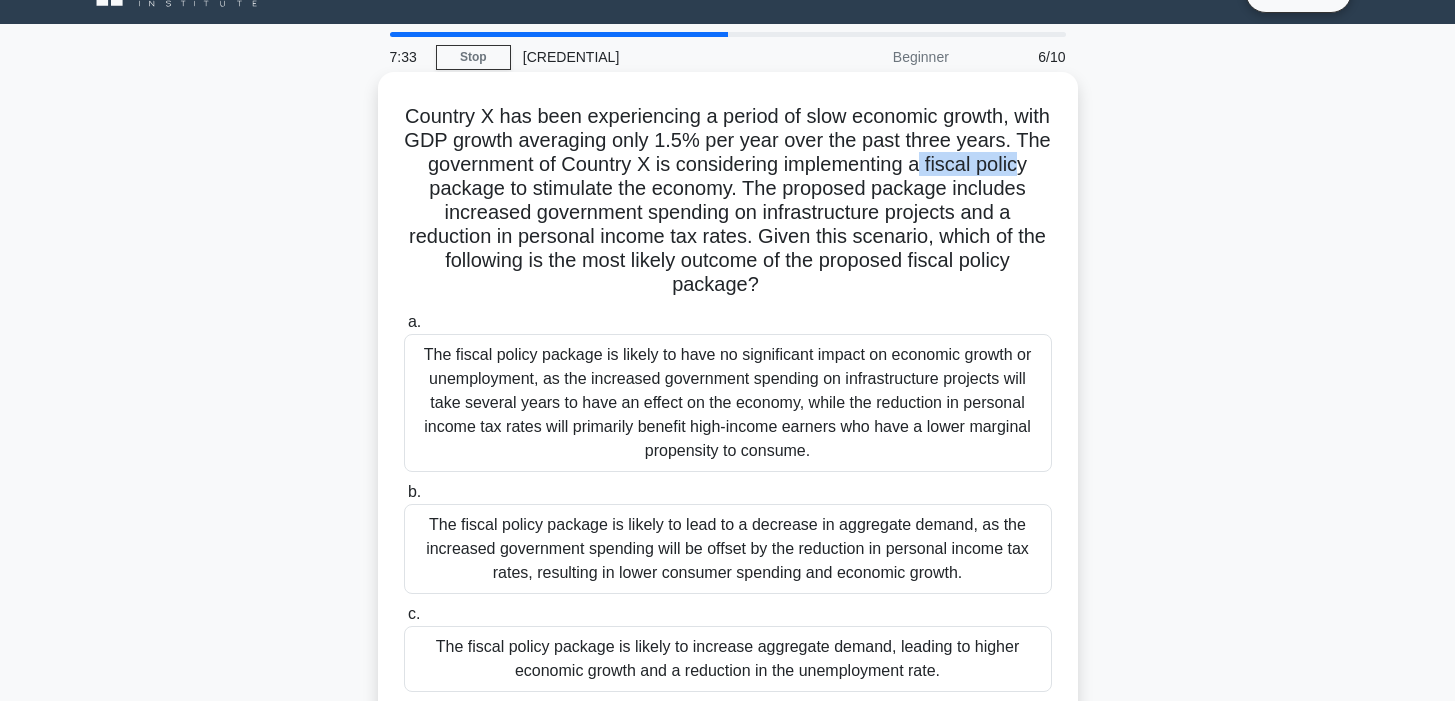 drag, startPoint x: 919, startPoint y: 172, endPoint x: 1020, endPoint y: 173, distance: 101.00495 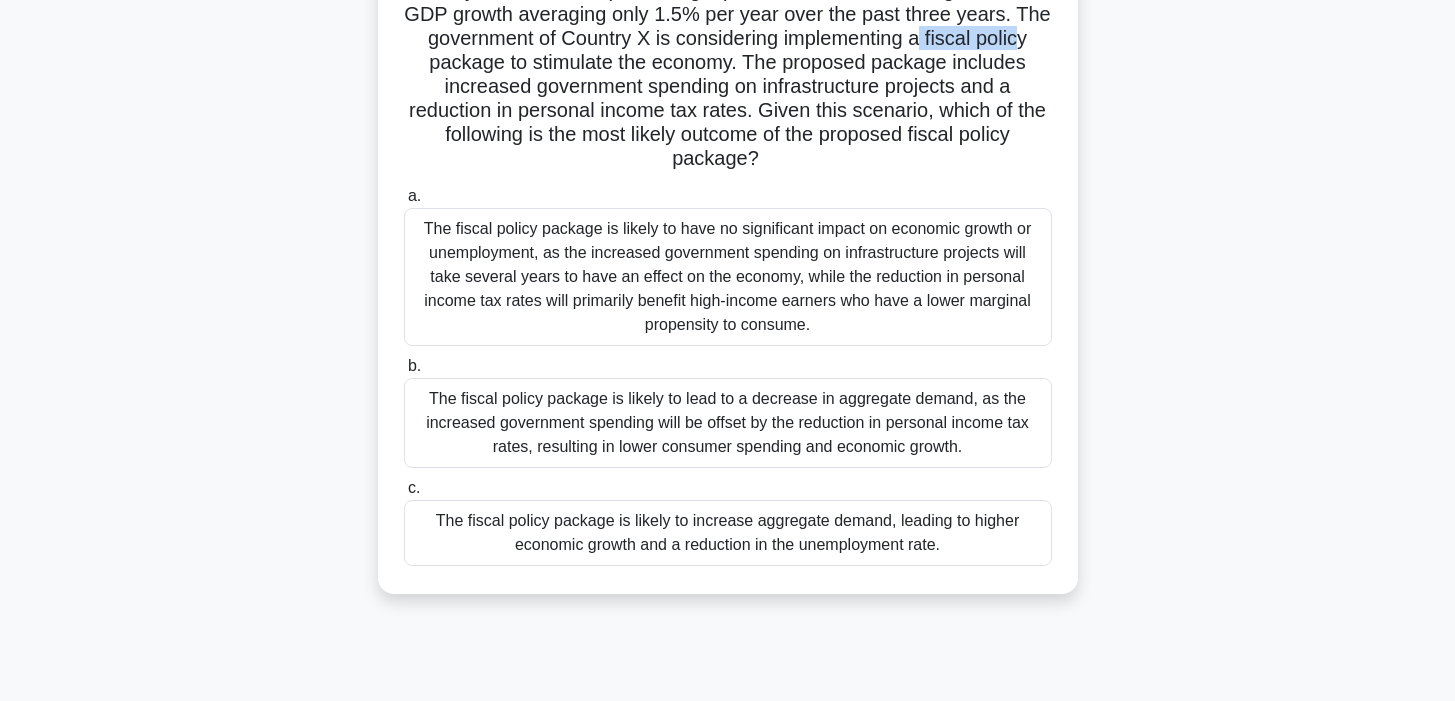 scroll, scrollTop: 168, scrollLeft: 0, axis: vertical 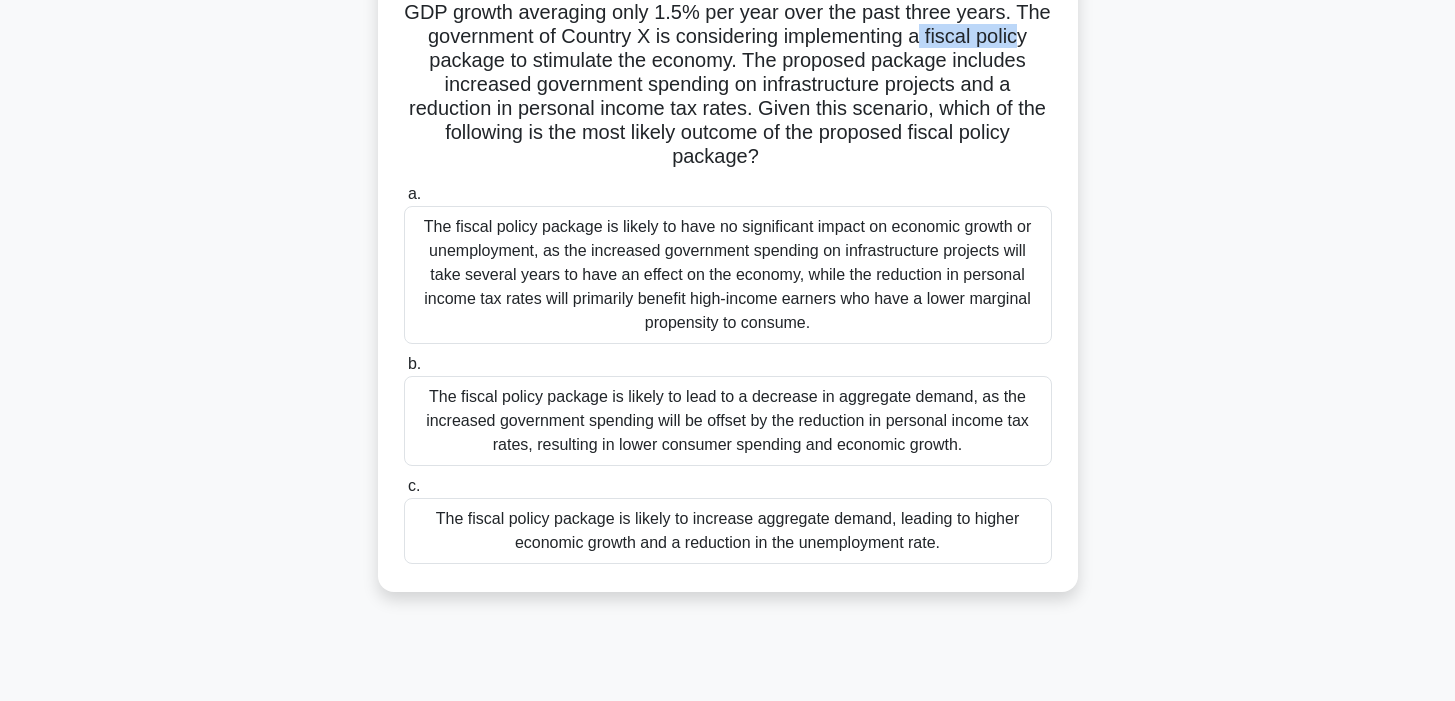 click on "The fiscal policy package is likely to increase aggregate demand, leading to higher economic growth and a reduction in the unemployment rate." at bounding box center (728, 531) 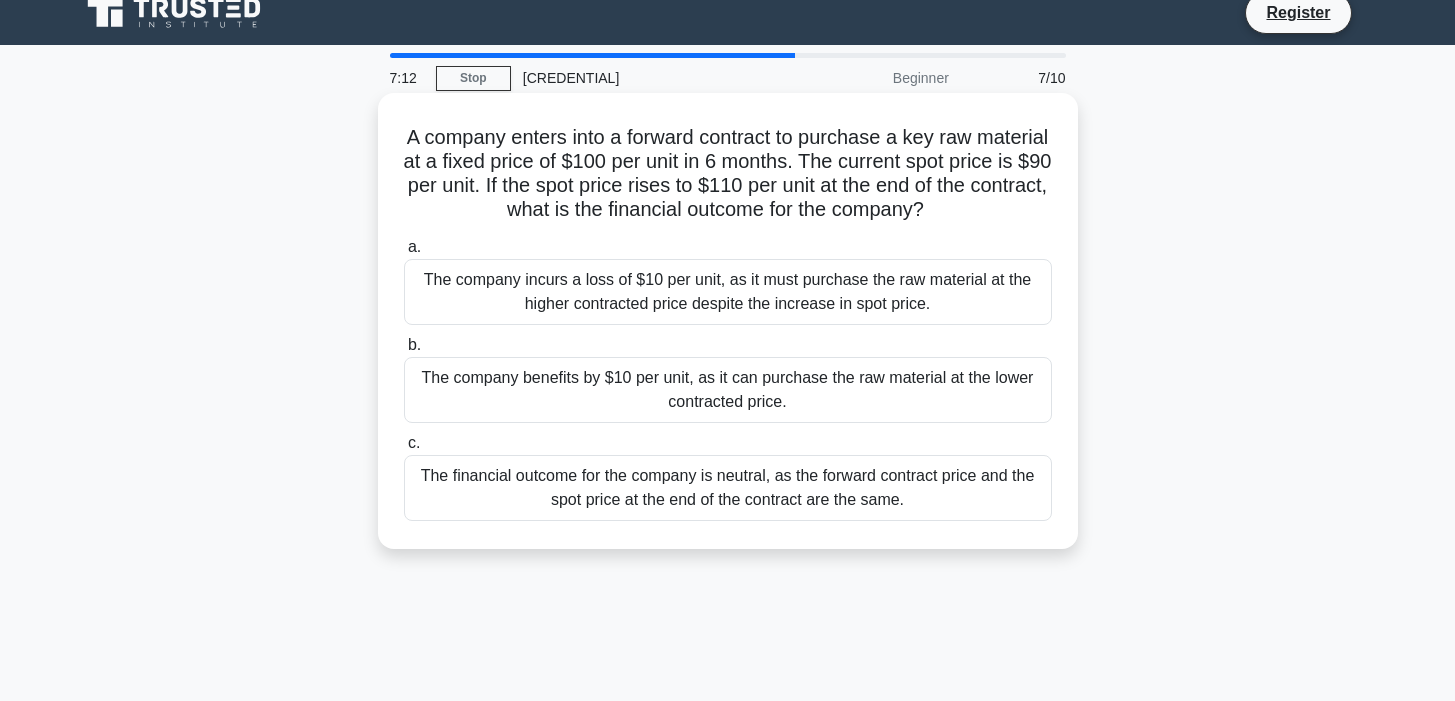 scroll, scrollTop: 0, scrollLeft: 0, axis: both 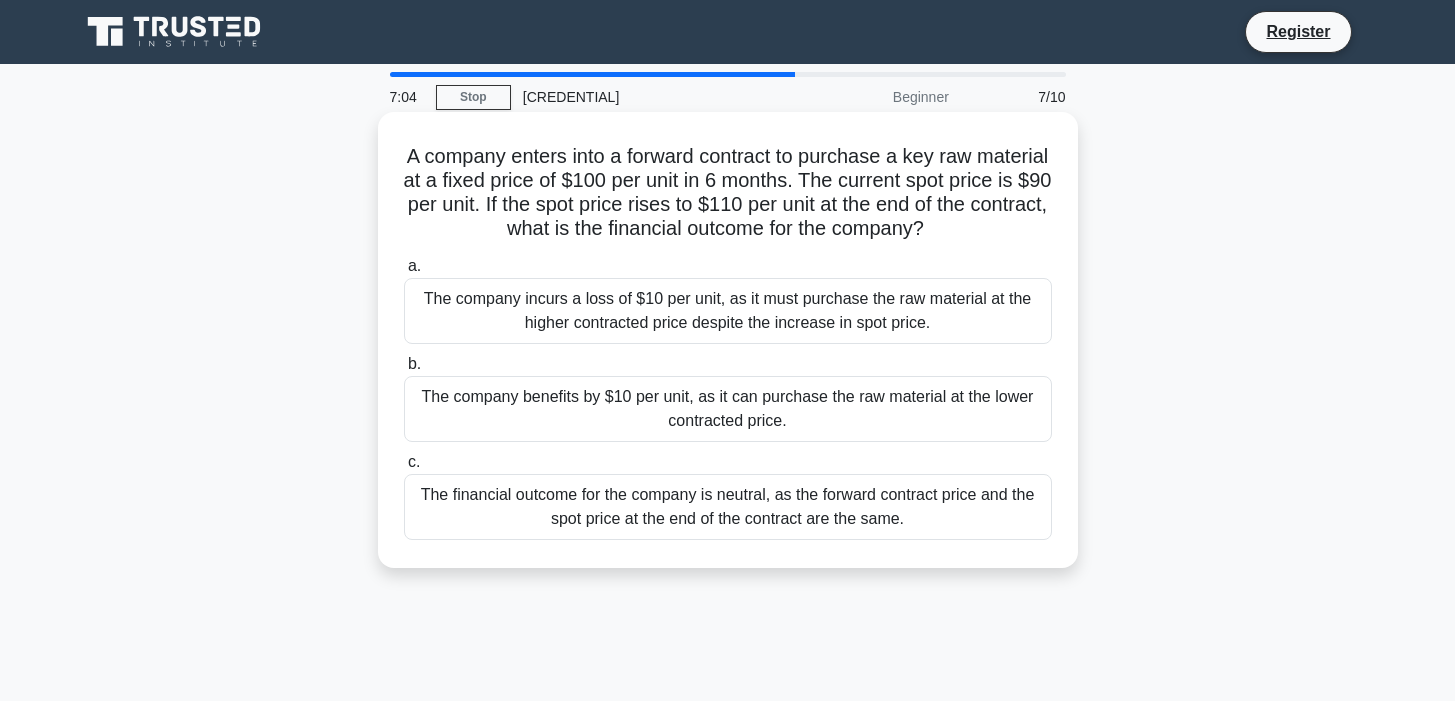 click on "The company incurs a loss of $10 per unit, as it must purchase the raw material at the higher contracted price despite the increase in spot price." at bounding box center [728, 311] 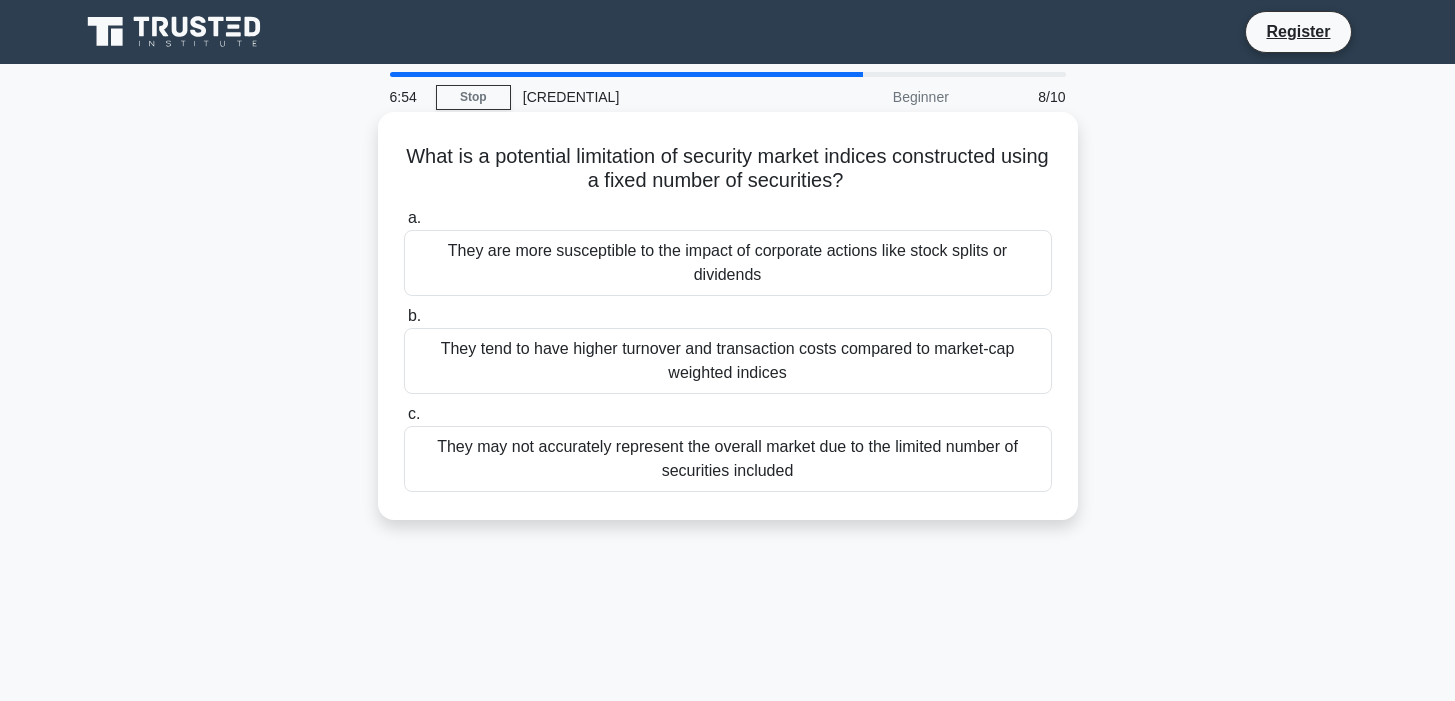 drag, startPoint x: 589, startPoint y: 161, endPoint x: 864, endPoint y: 171, distance: 275.18176 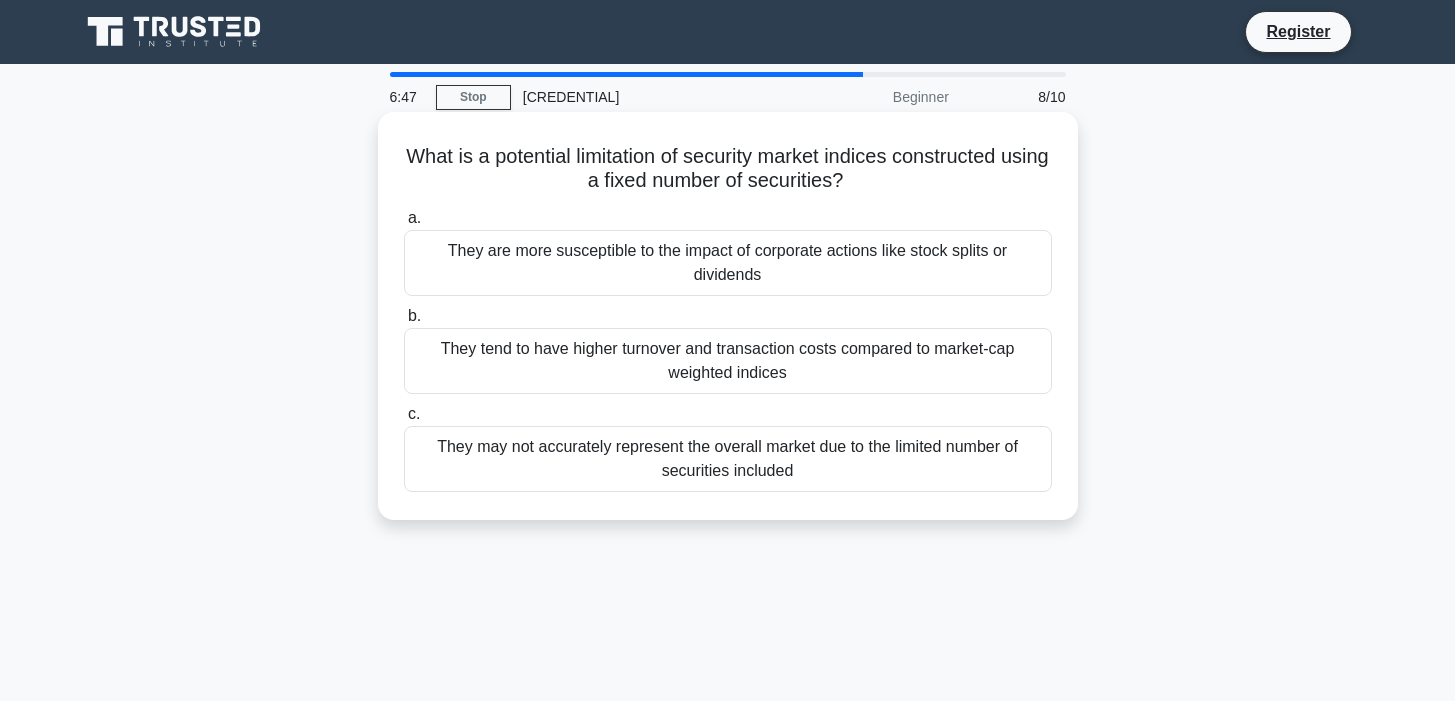 click on "They tend to have higher turnover and transaction costs compared to market-cap weighted indices" at bounding box center (728, 361) 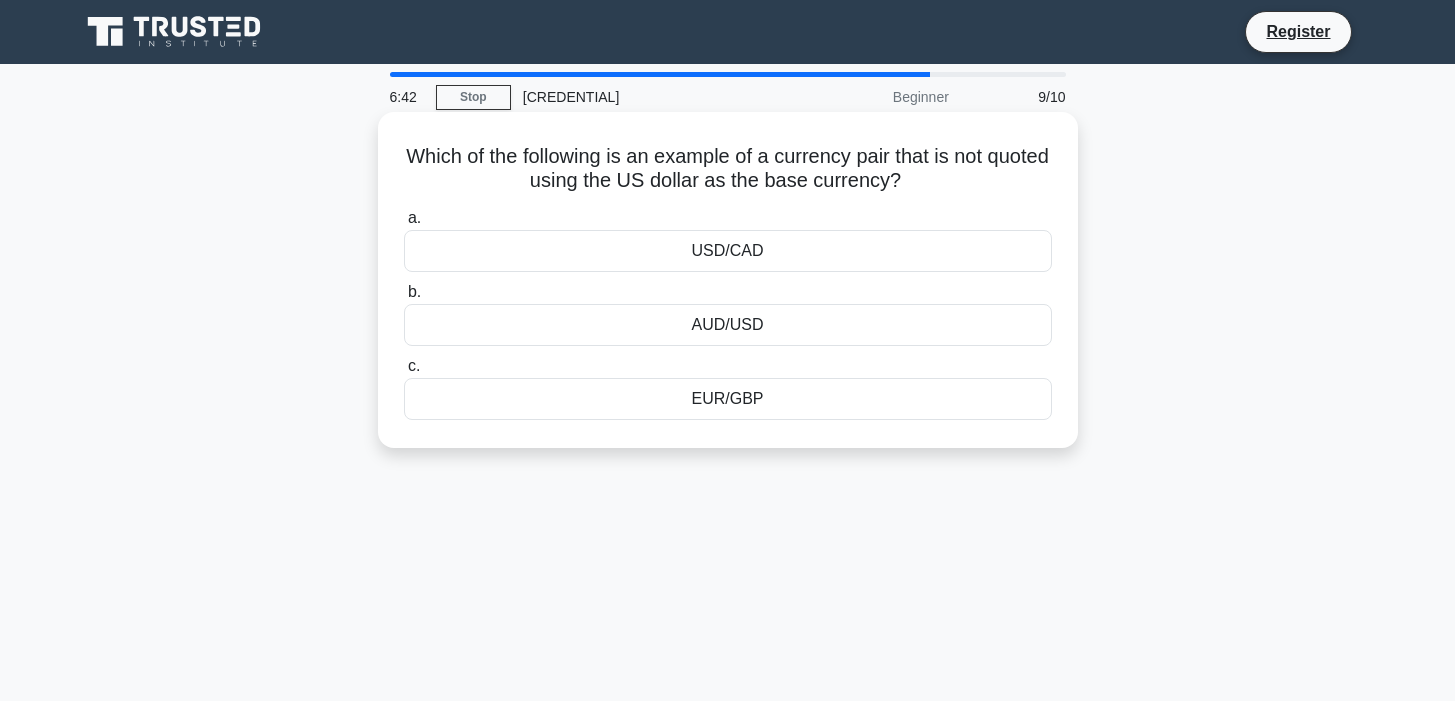 click on "USD/CAD" at bounding box center (728, 251) 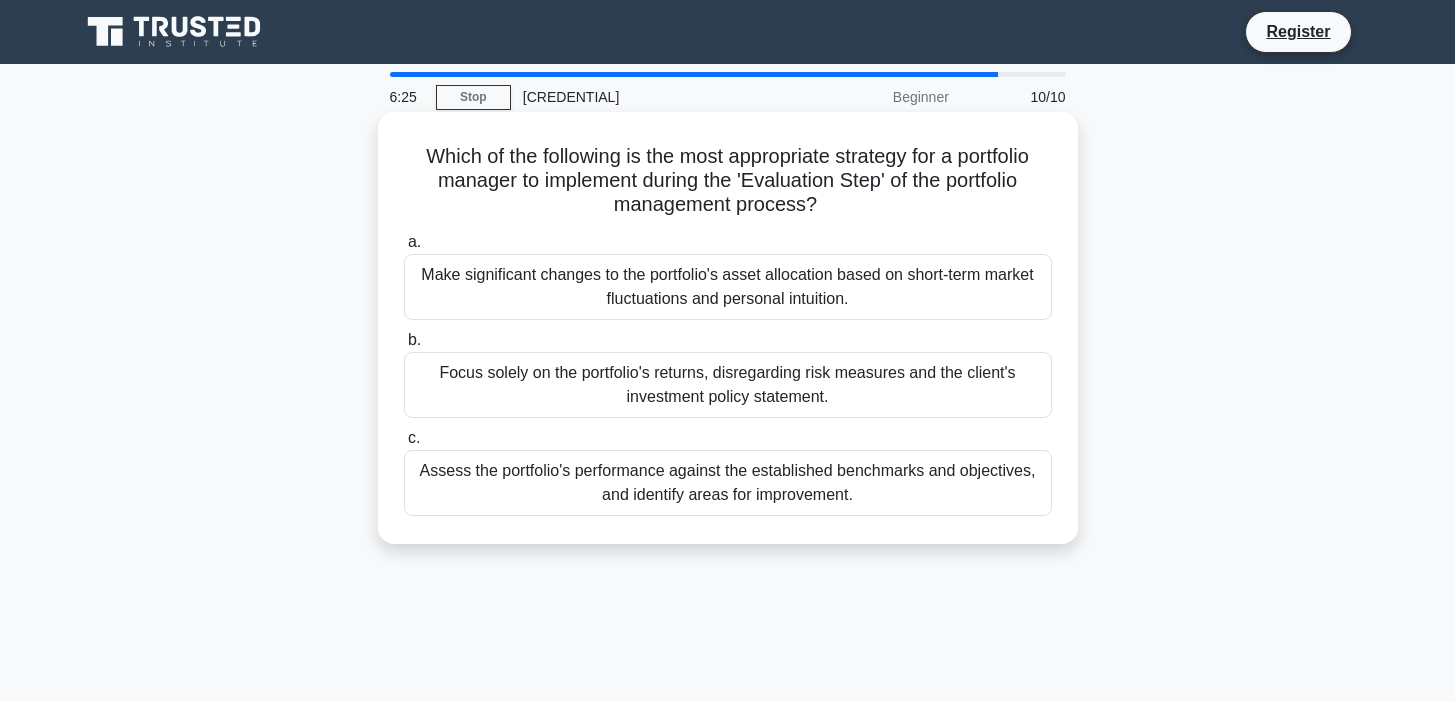 click on "Assess the portfolio's performance against the established benchmarks and objectives, and identify areas for improvement." at bounding box center [728, 483] 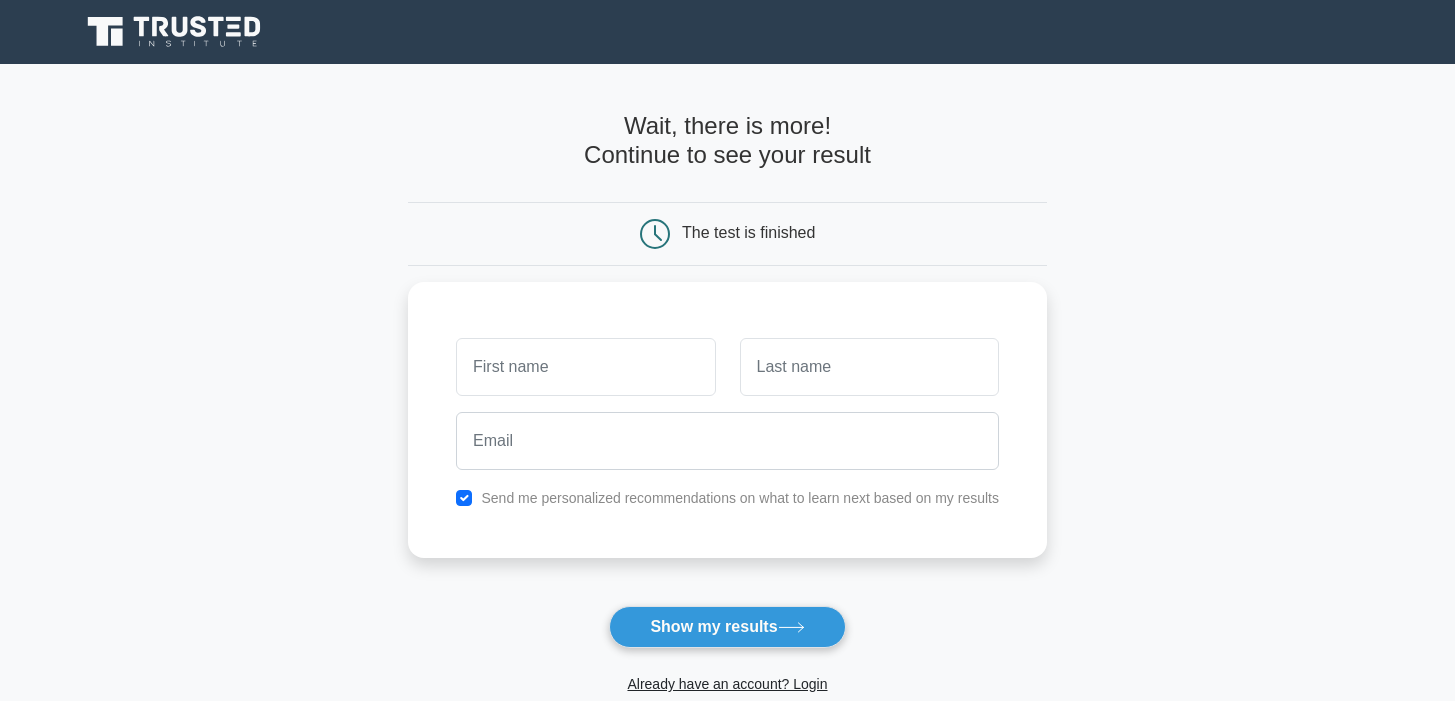 scroll, scrollTop: 0, scrollLeft: 0, axis: both 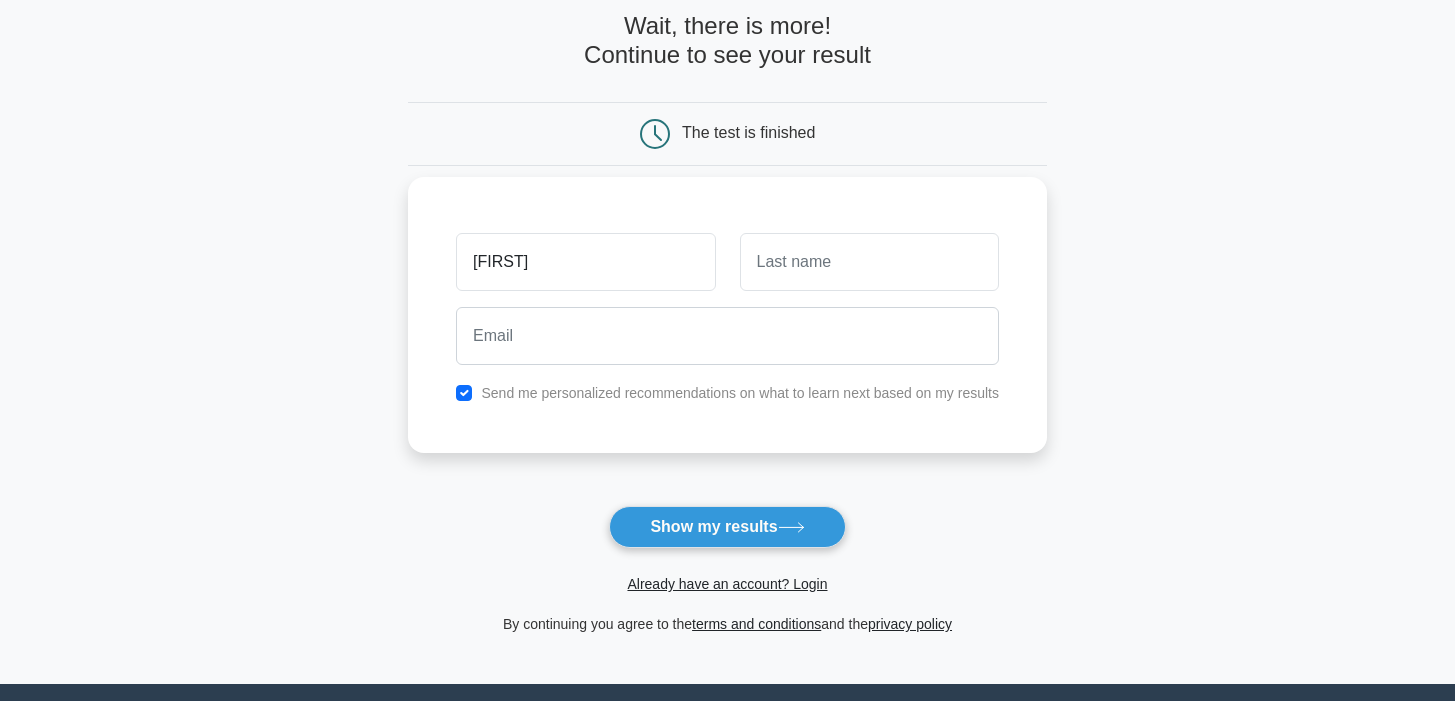 type on "[TEXT]" 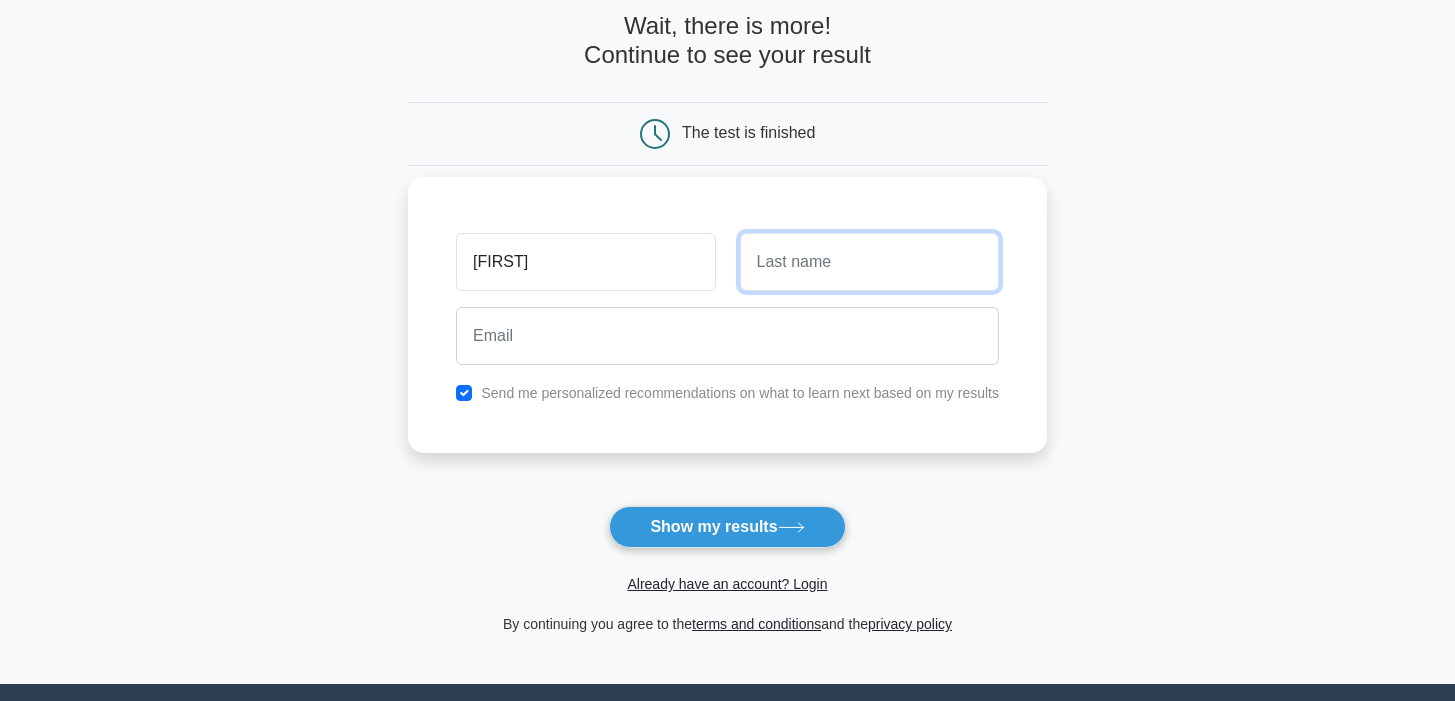 click at bounding box center [869, 262] 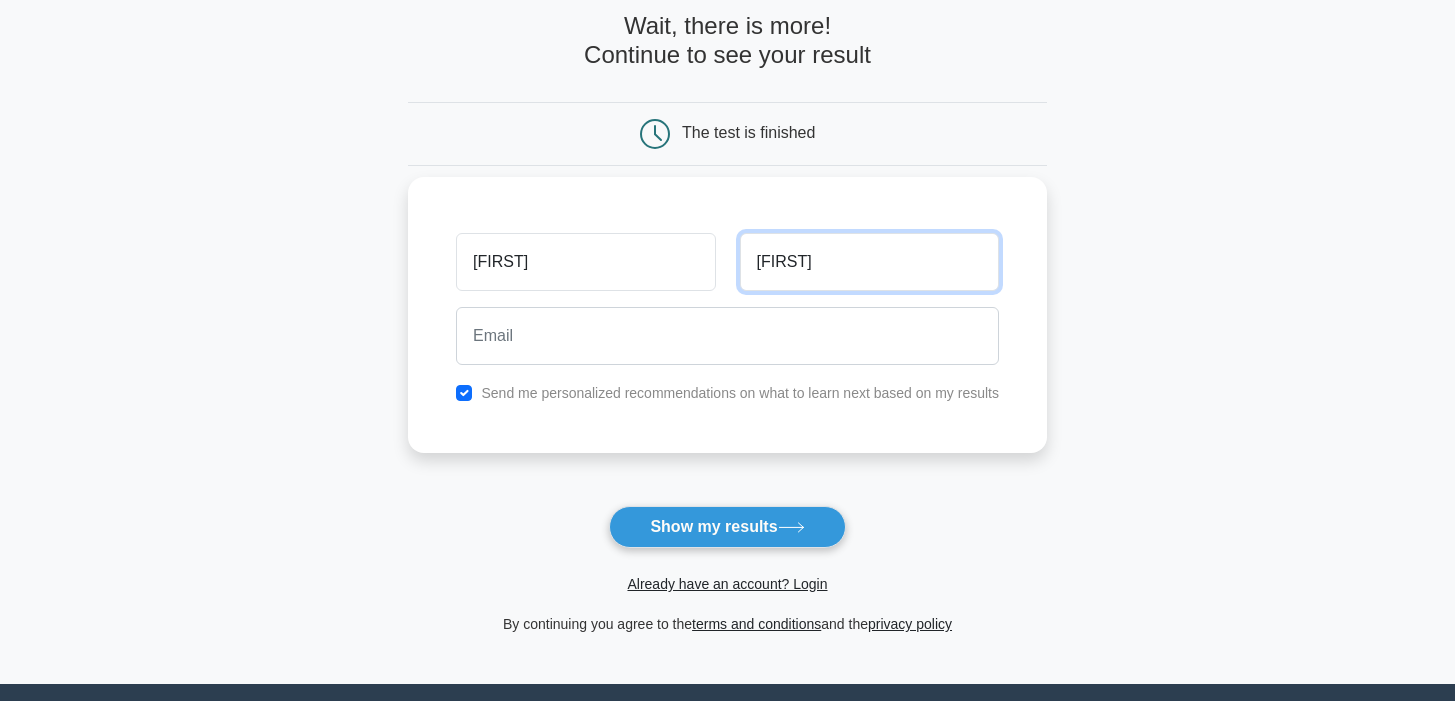 type on "Rohith" 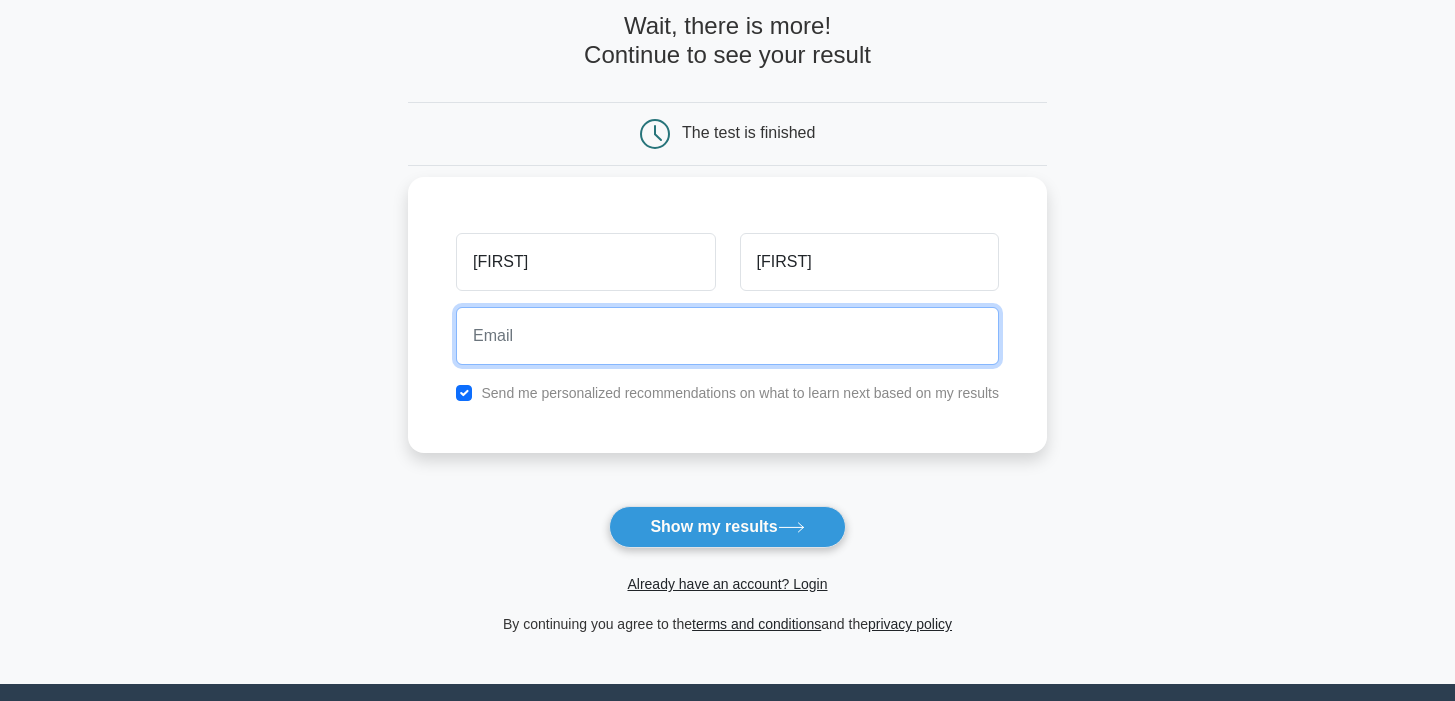 click at bounding box center [727, 336] 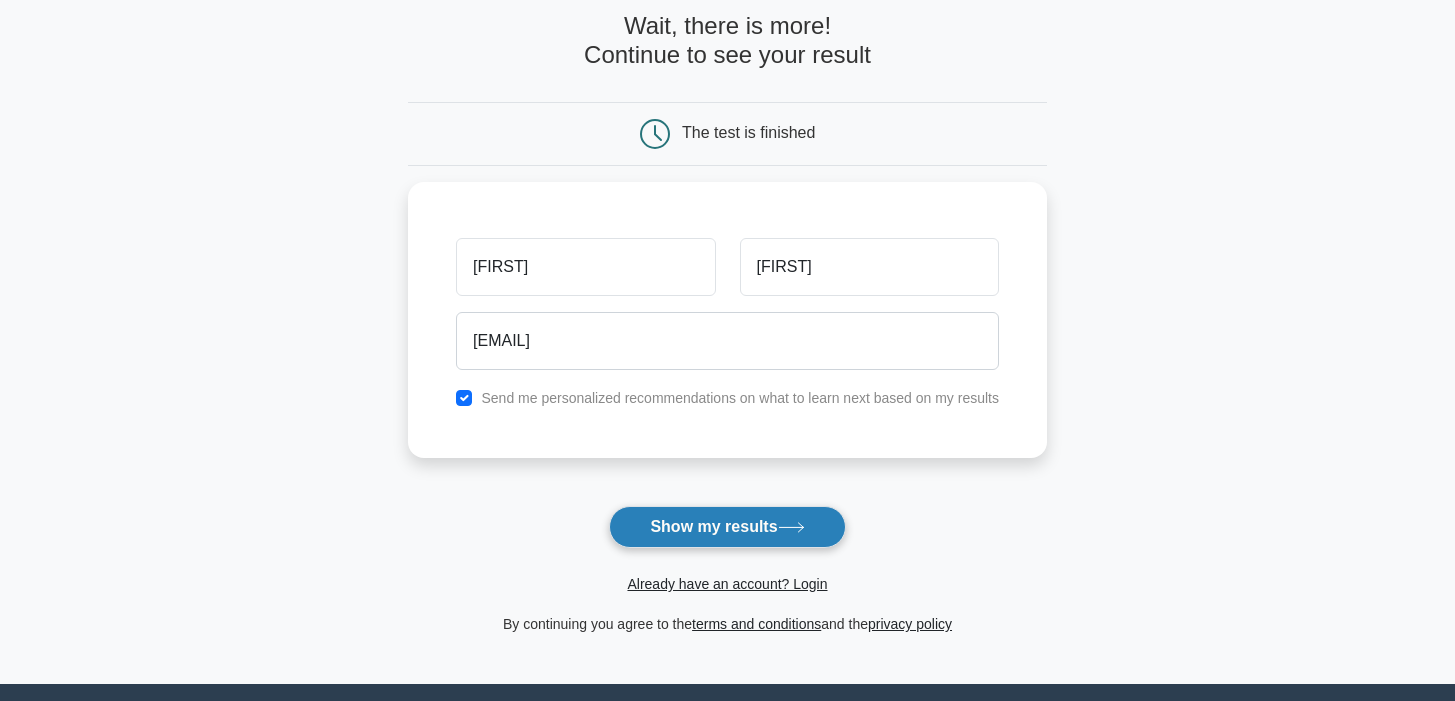 click on "Show my results" at bounding box center (727, 527) 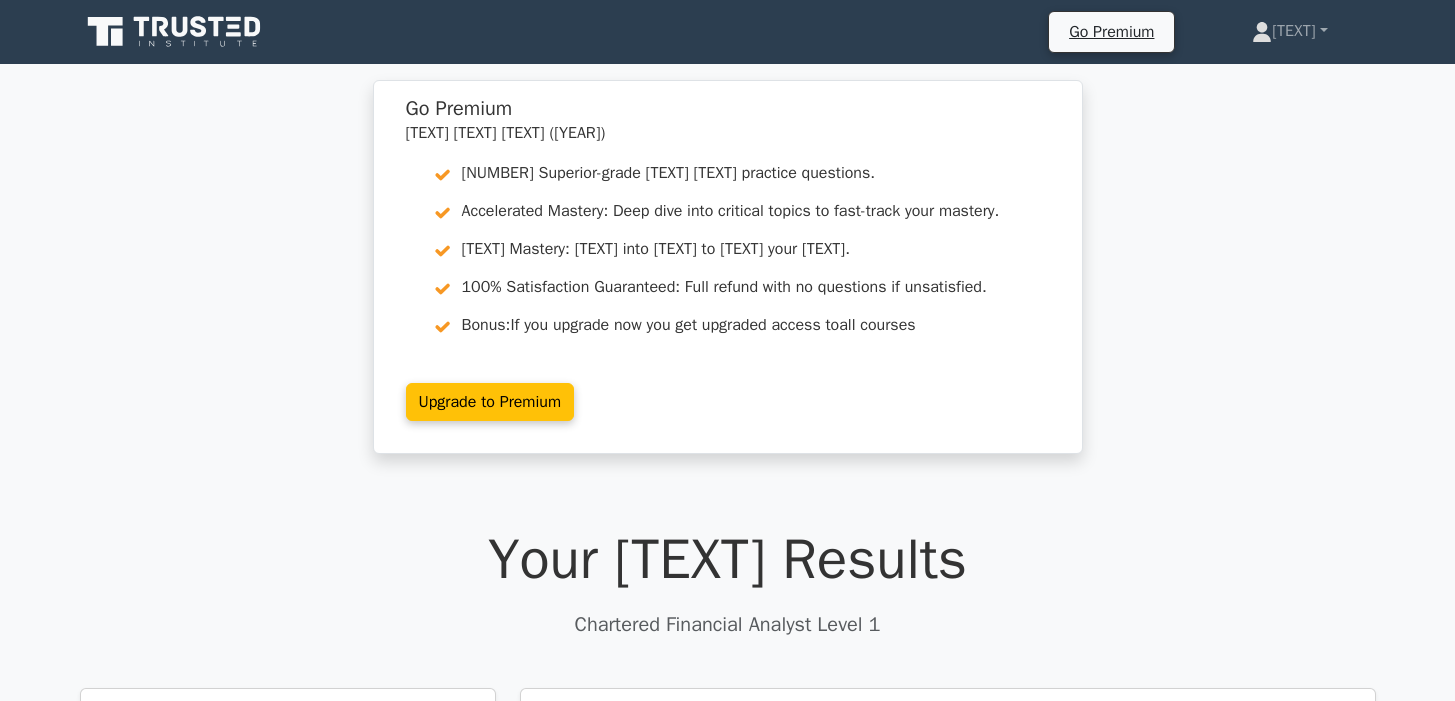 scroll, scrollTop: 0, scrollLeft: 0, axis: both 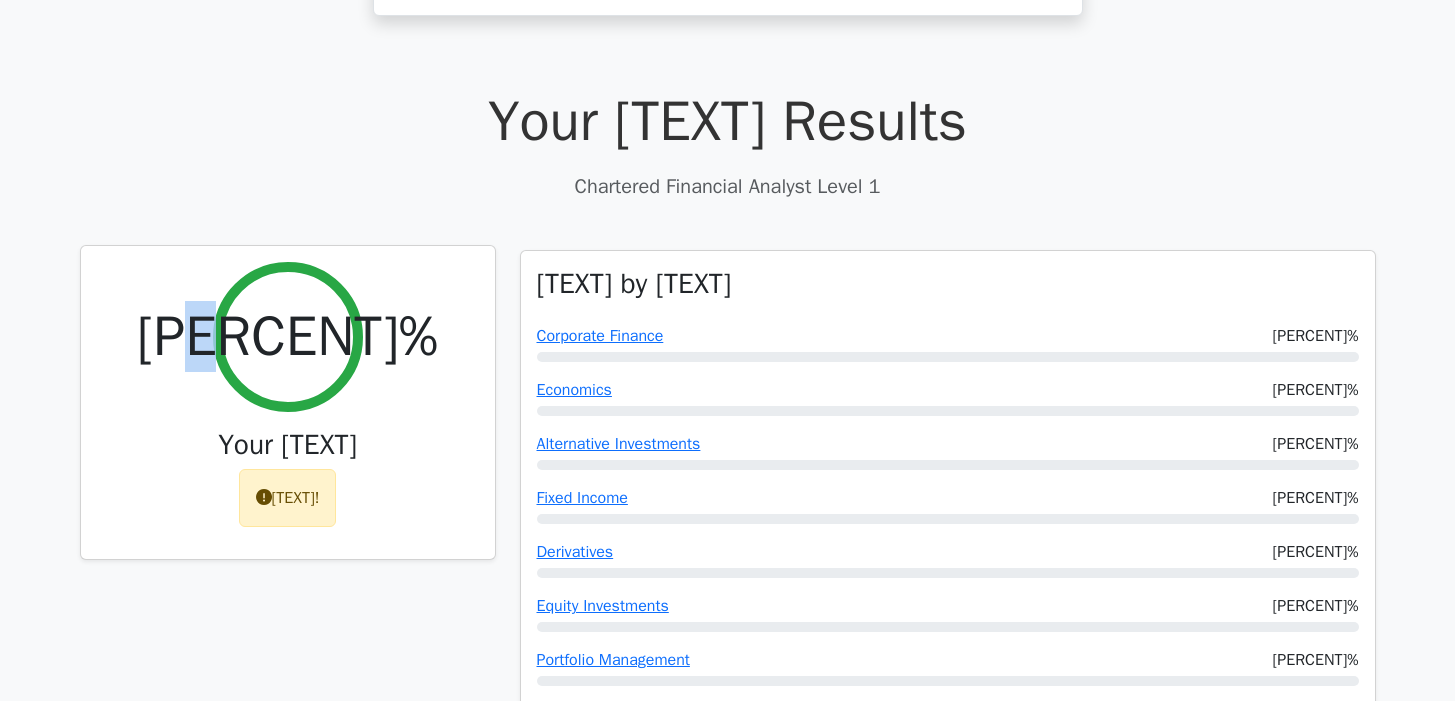 drag, startPoint x: 291, startPoint y: 304, endPoint x: 356, endPoint y: 368, distance: 91.21951 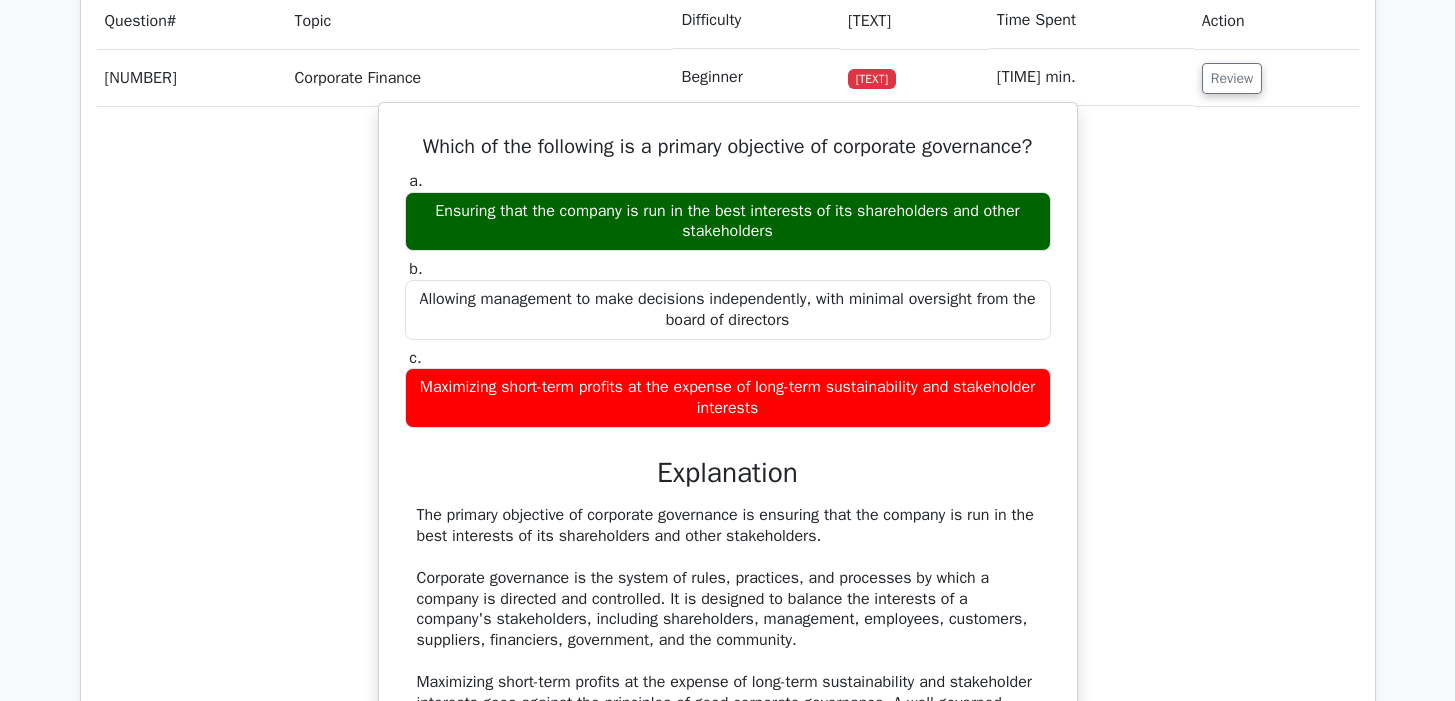 scroll, scrollTop: 1567, scrollLeft: 0, axis: vertical 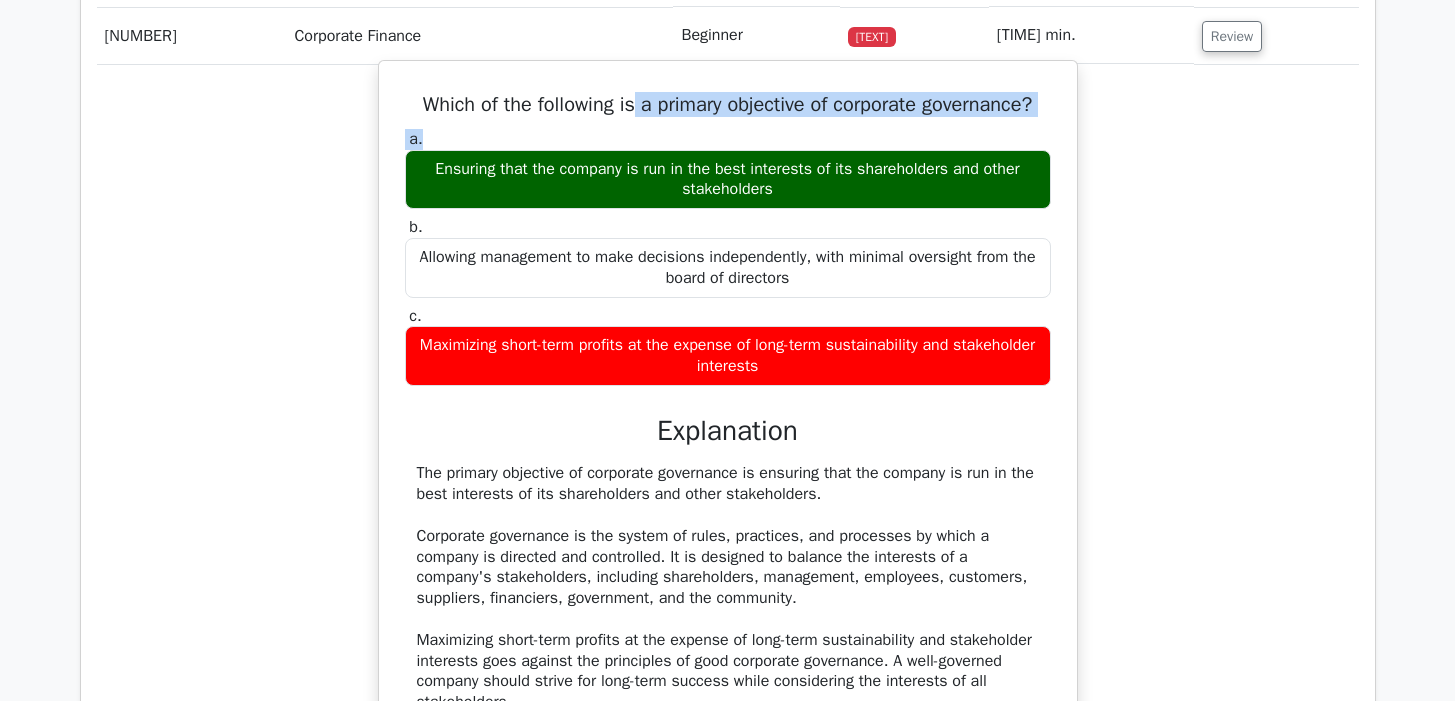 drag, startPoint x: 631, startPoint y: 112, endPoint x: 873, endPoint y: 127, distance: 242.46443 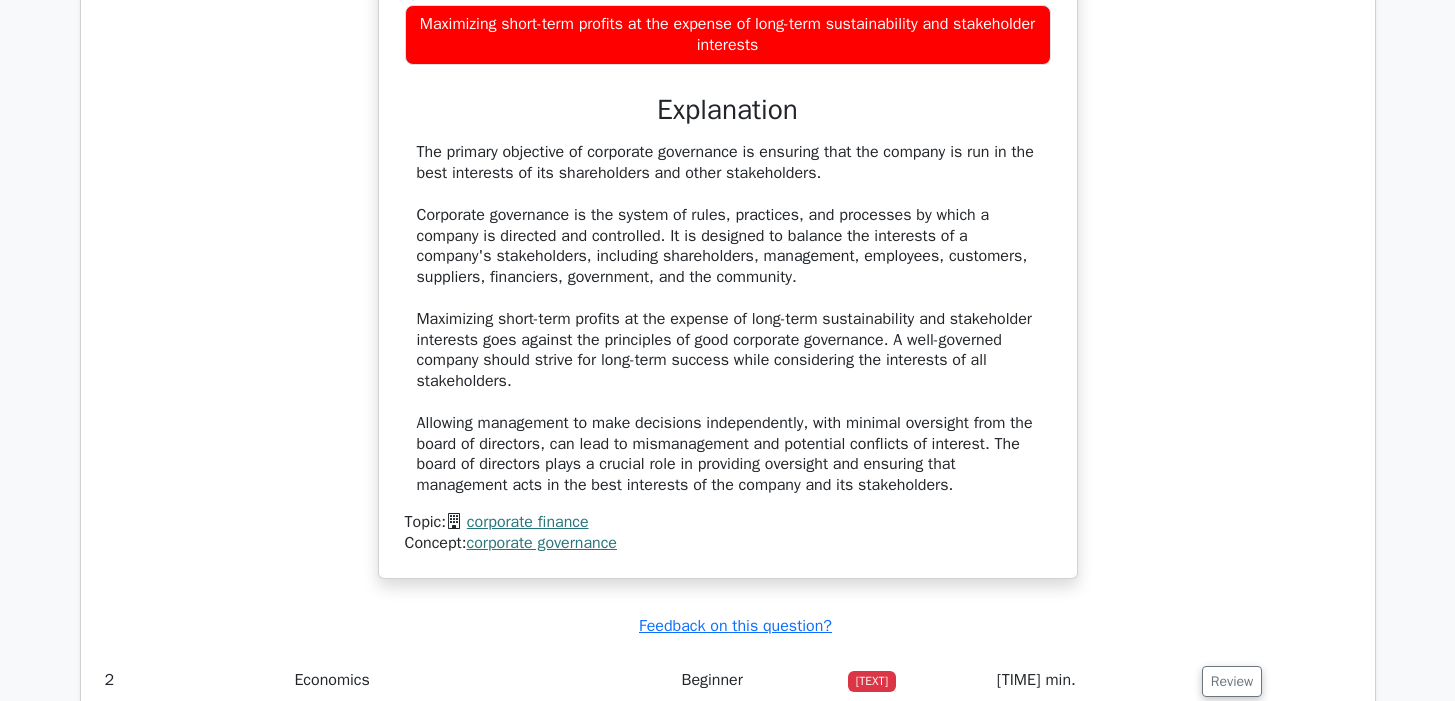 scroll, scrollTop: 1880, scrollLeft: 0, axis: vertical 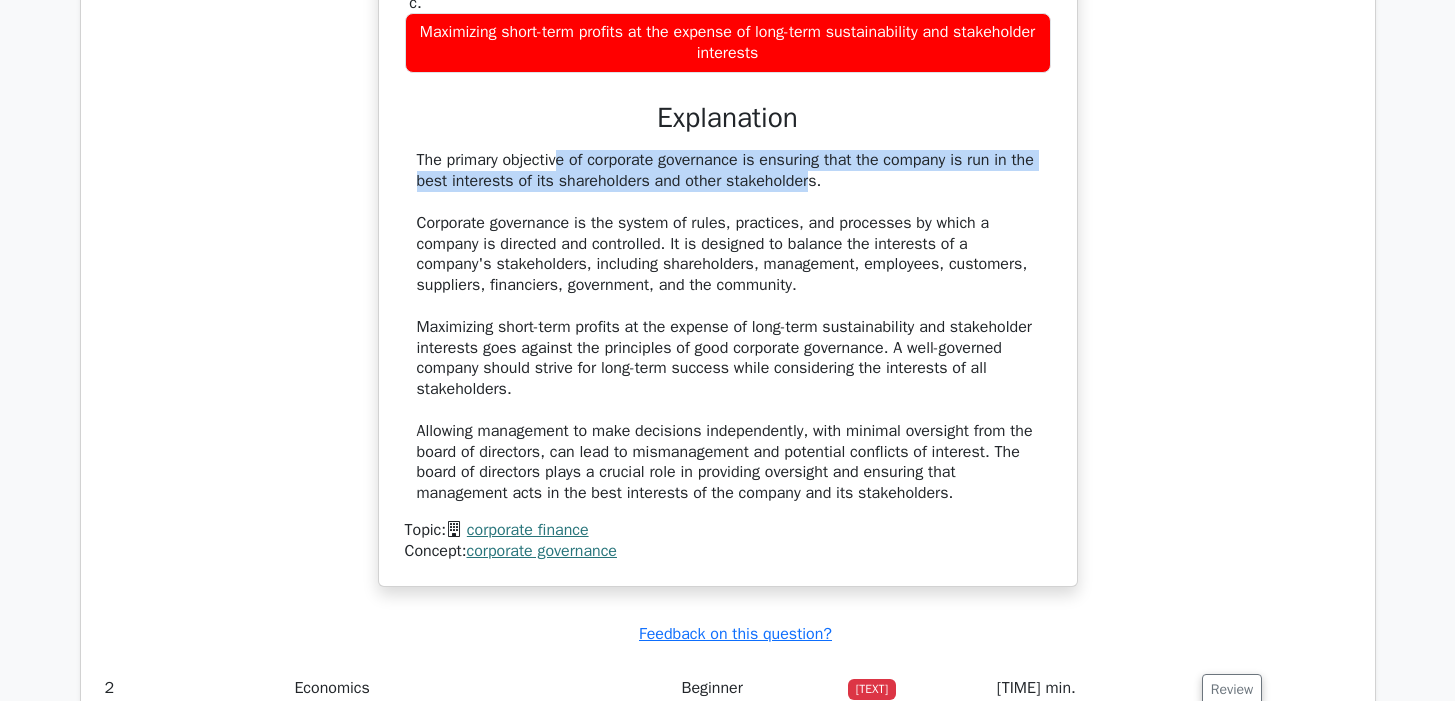 drag, startPoint x: 444, startPoint y: 163, endPoint x: 715, endPoint y: 174, distance: 271.22314 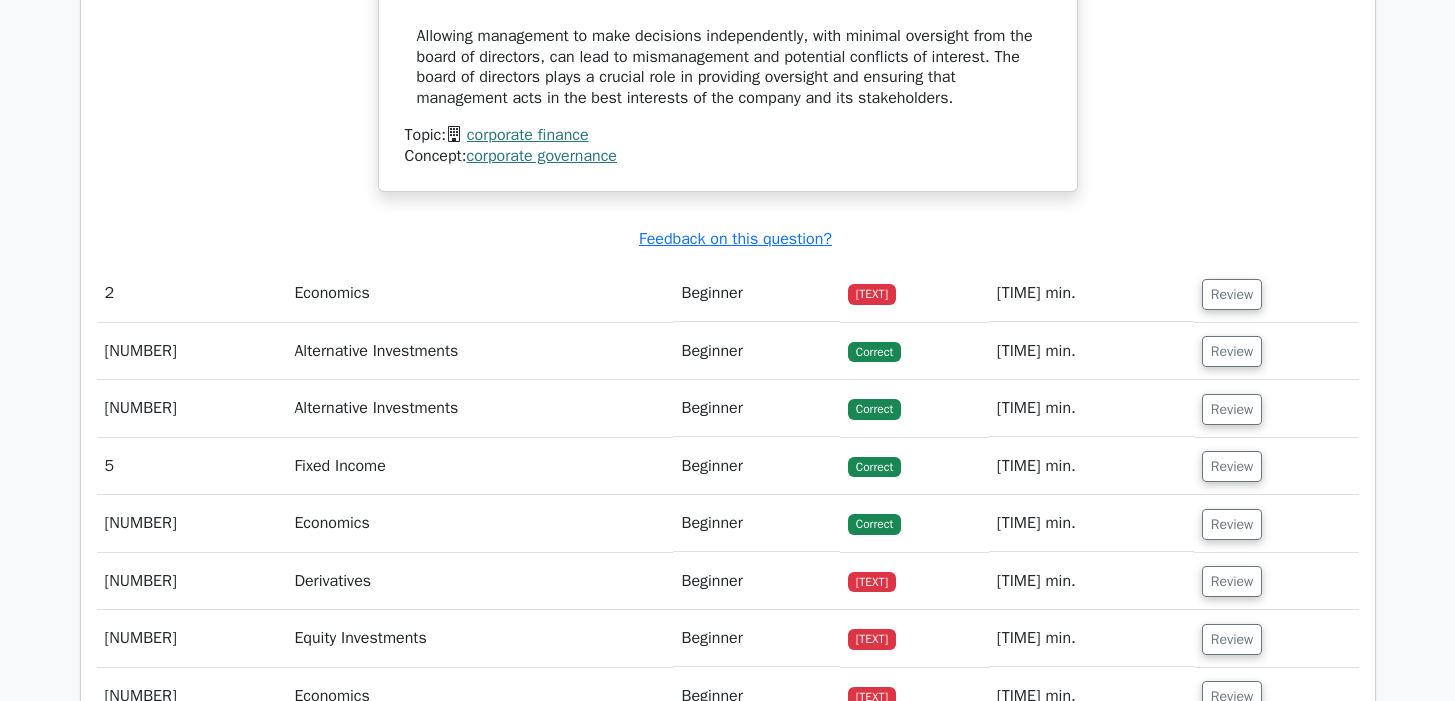 scroll, scrollTop: 2338, scrollLeft: 0, axis: vertical 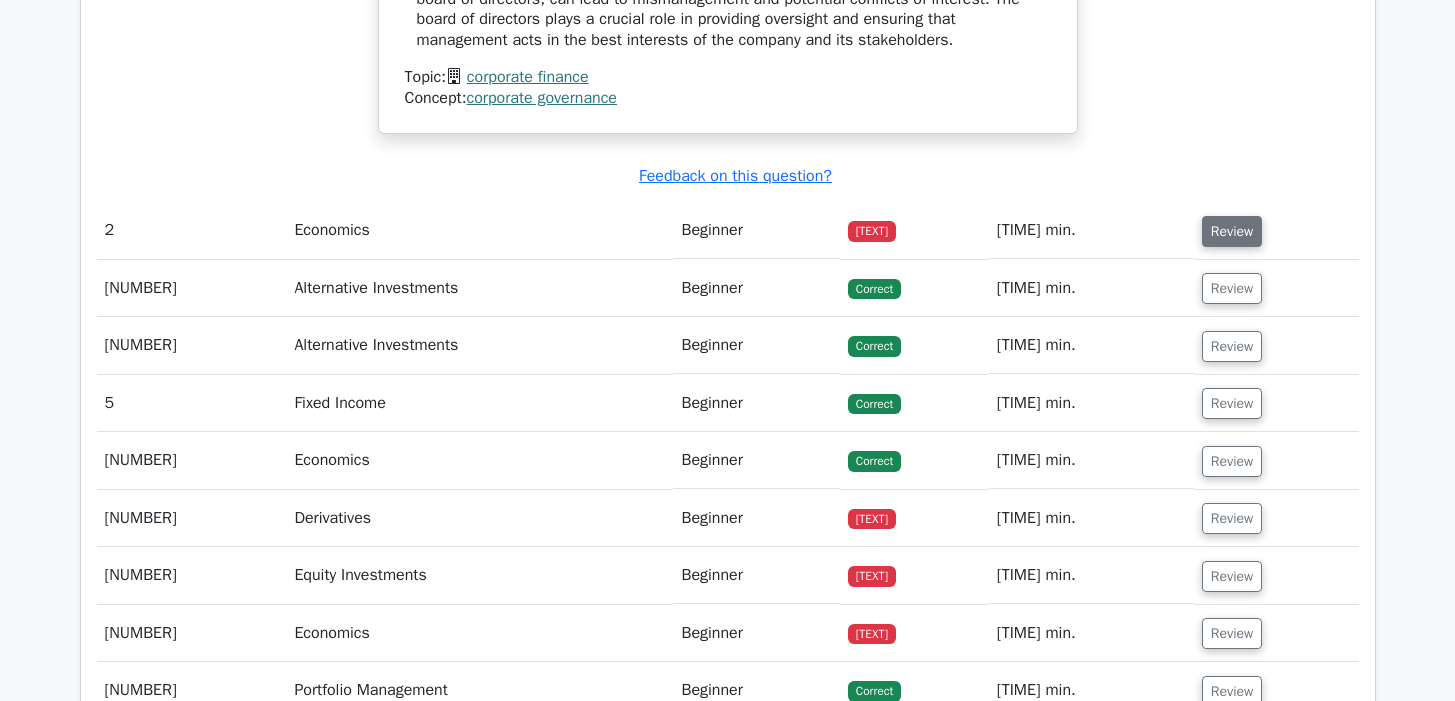 click on "Review" at bounding box center [1232, 231] 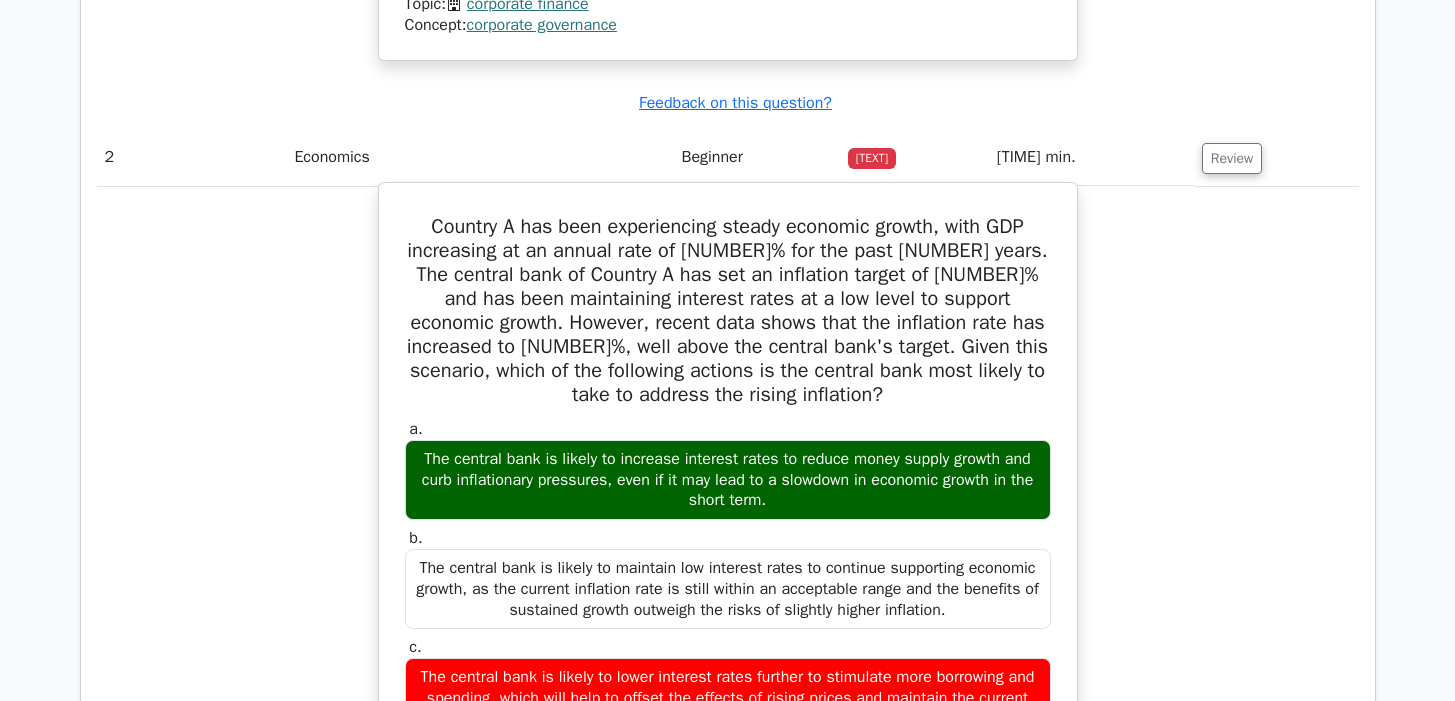 scroll, scrollTop: 2422, scrollLeft: 0, axis: vertical 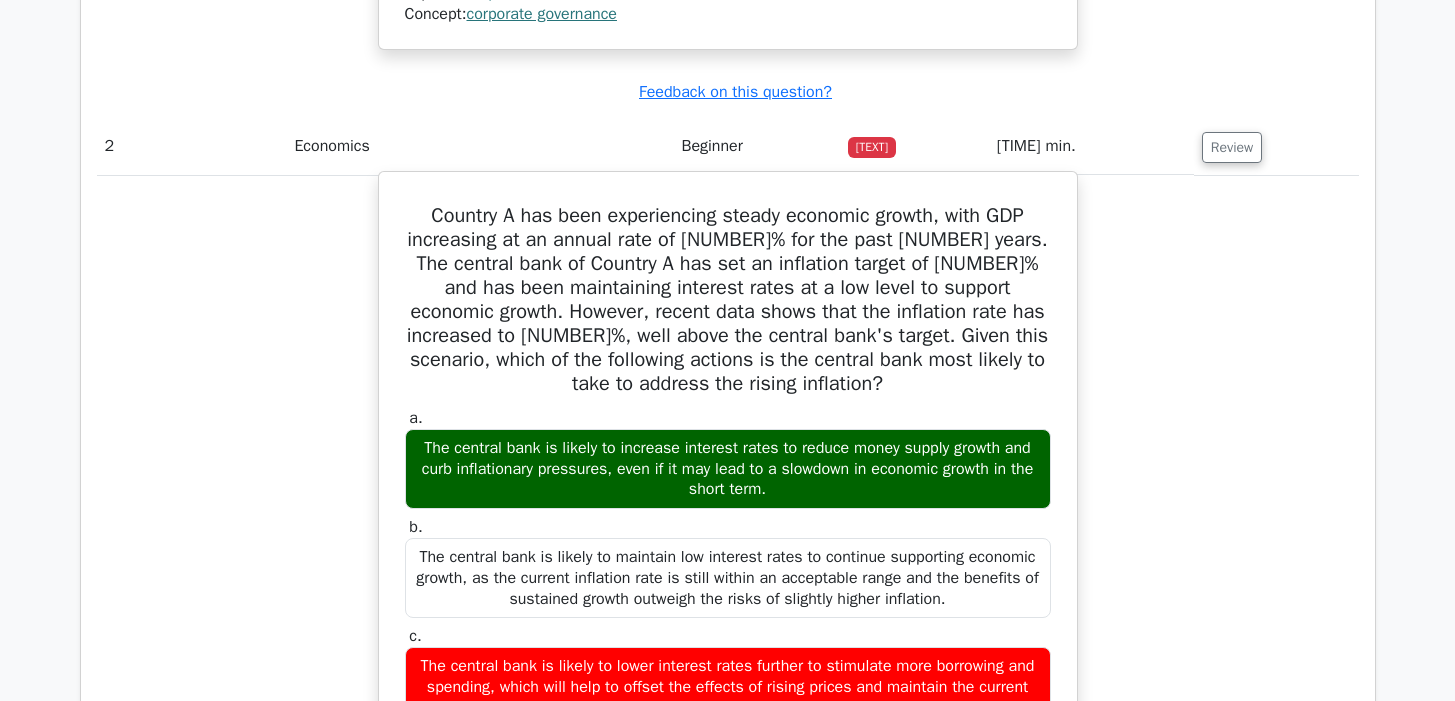 drag, startPoint x: 626, startPoint y: 443, endPoint x: 1024, endPoint y: 465, distance: 398.60757 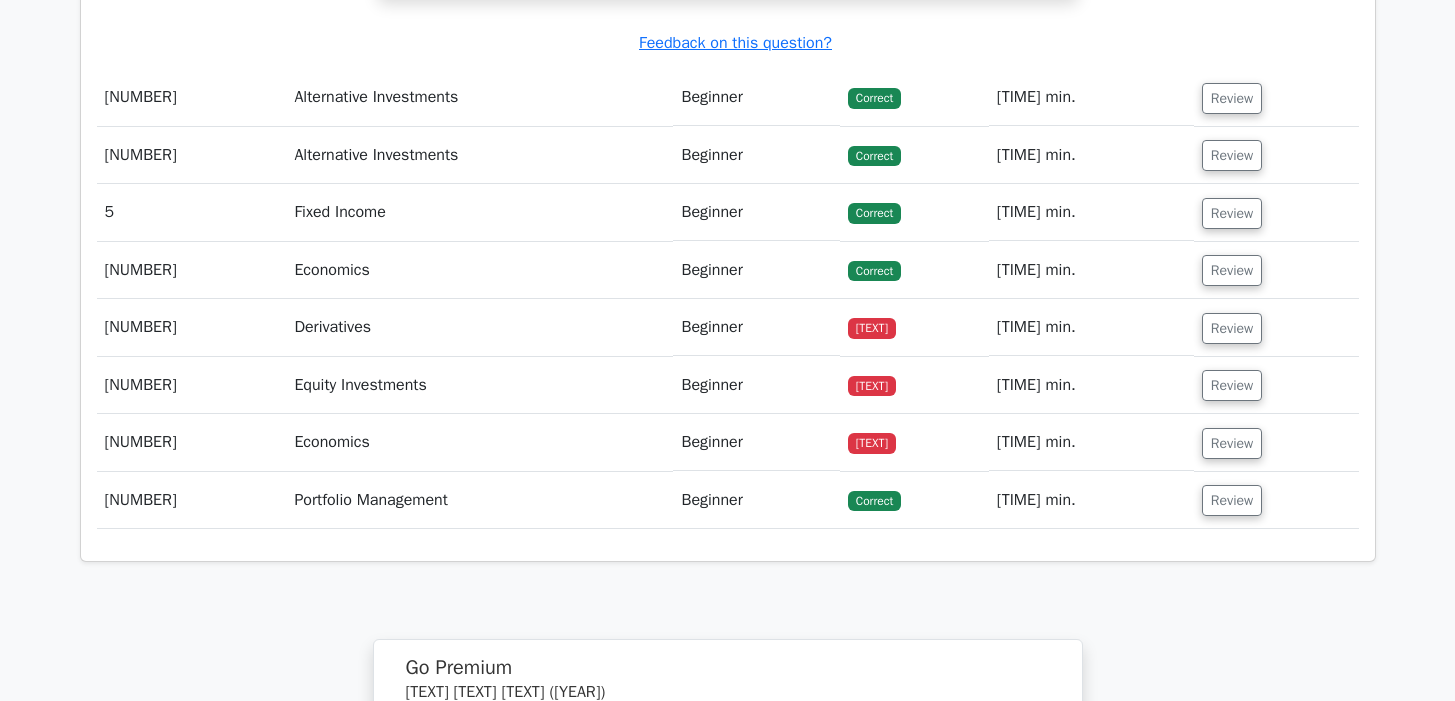 scroll, scrollTop: 3734, scrollLeft: 0, axis: vertical 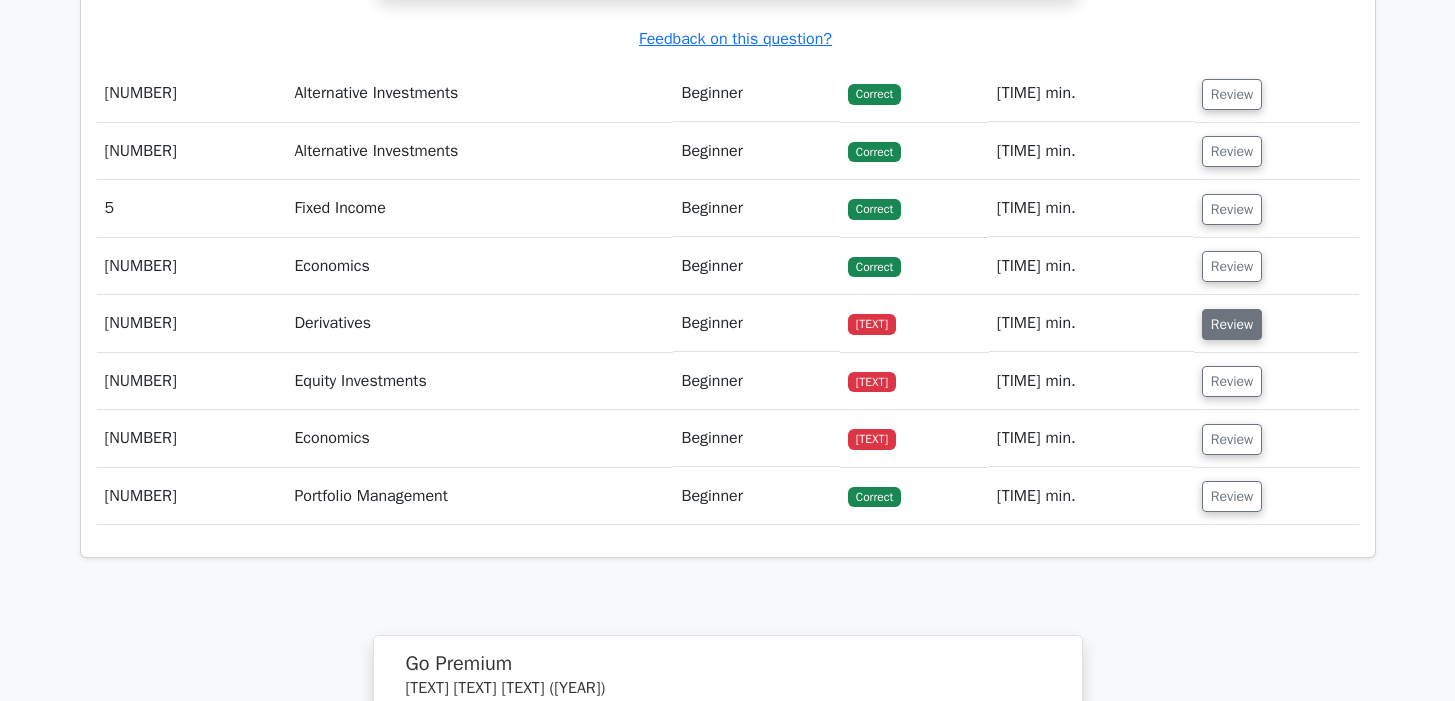 click on "Review" at bounding box center (1232, 324) 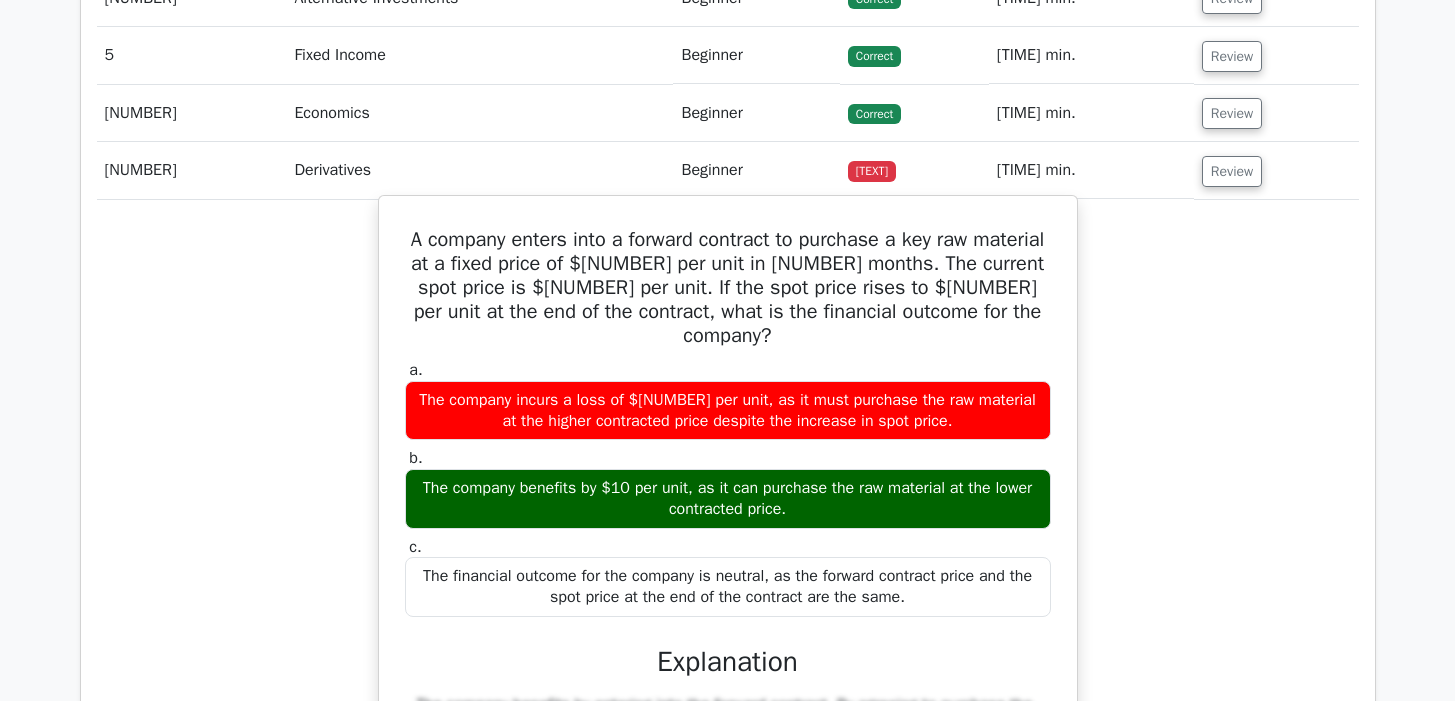 scroll, scrollTop: 3889, scrollLeft: 0, axis: vertical 